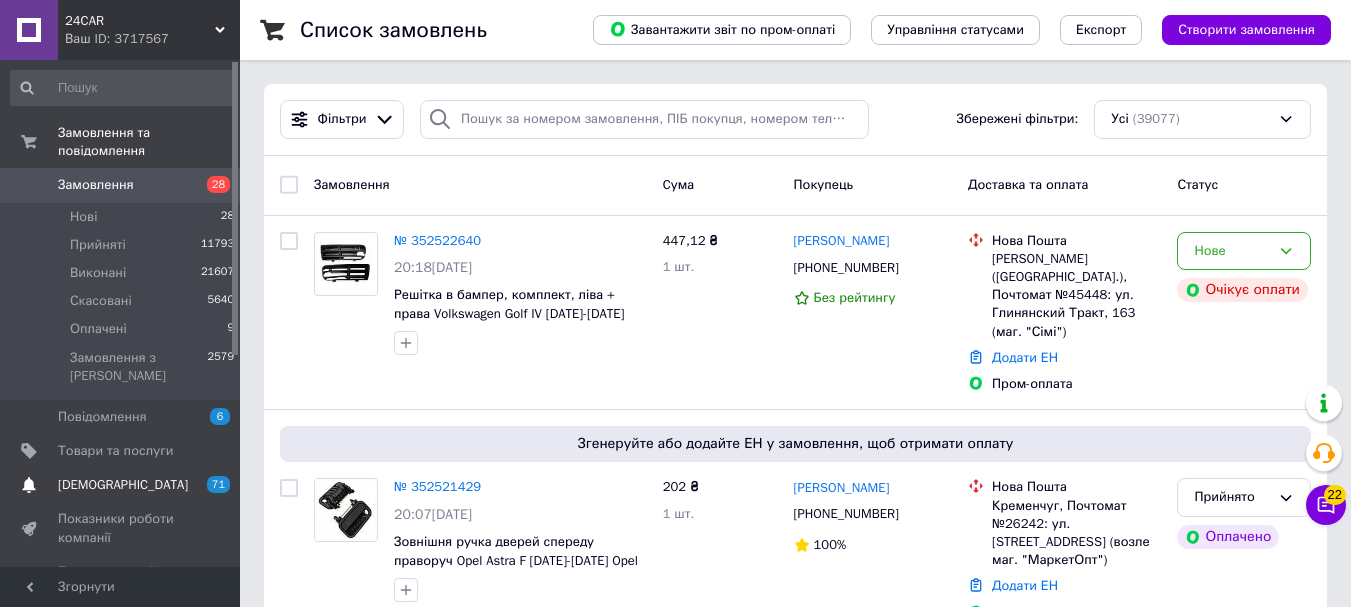 scroll, scrollTop: 0, scrollLeft: 0, axis: both 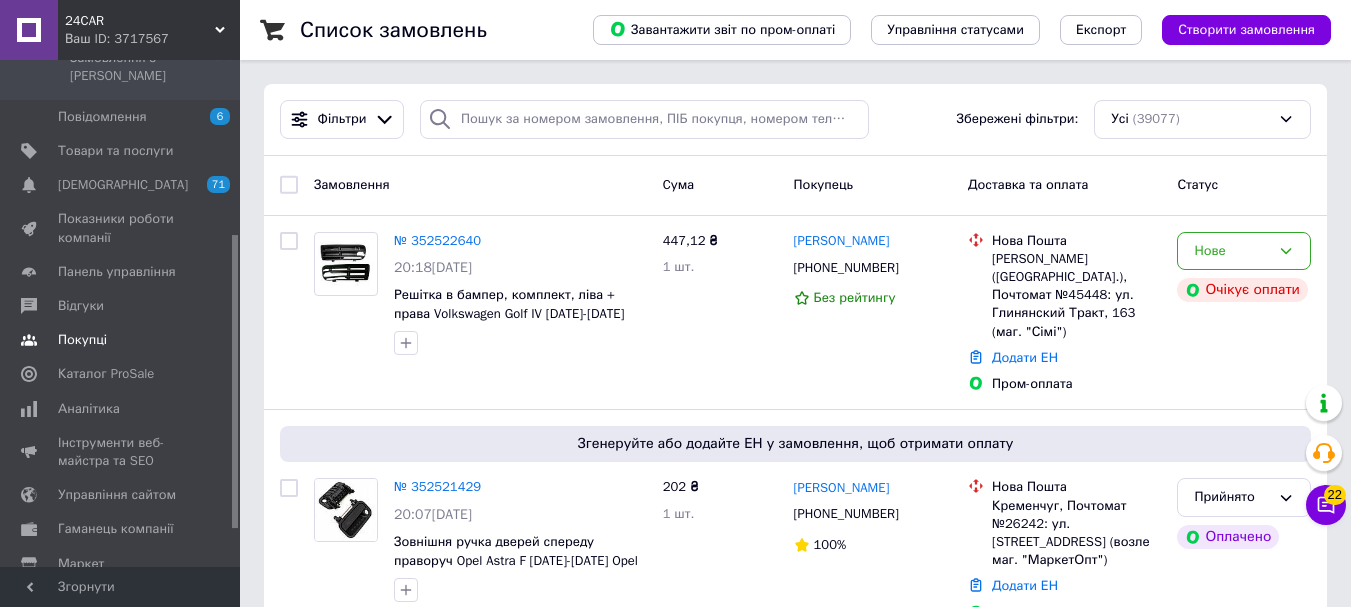 click on "Покупці" at bounding box center [82, 340] 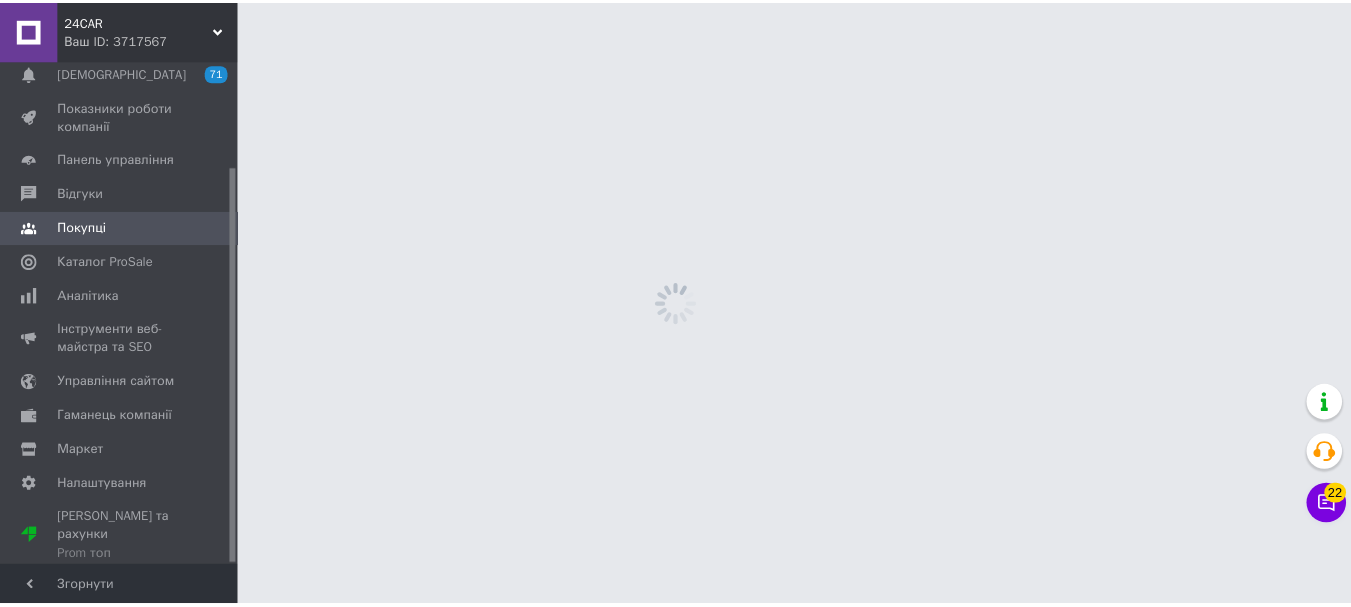 scroll, scrollTop: 135, scrollLeft: 0, axis: vertical 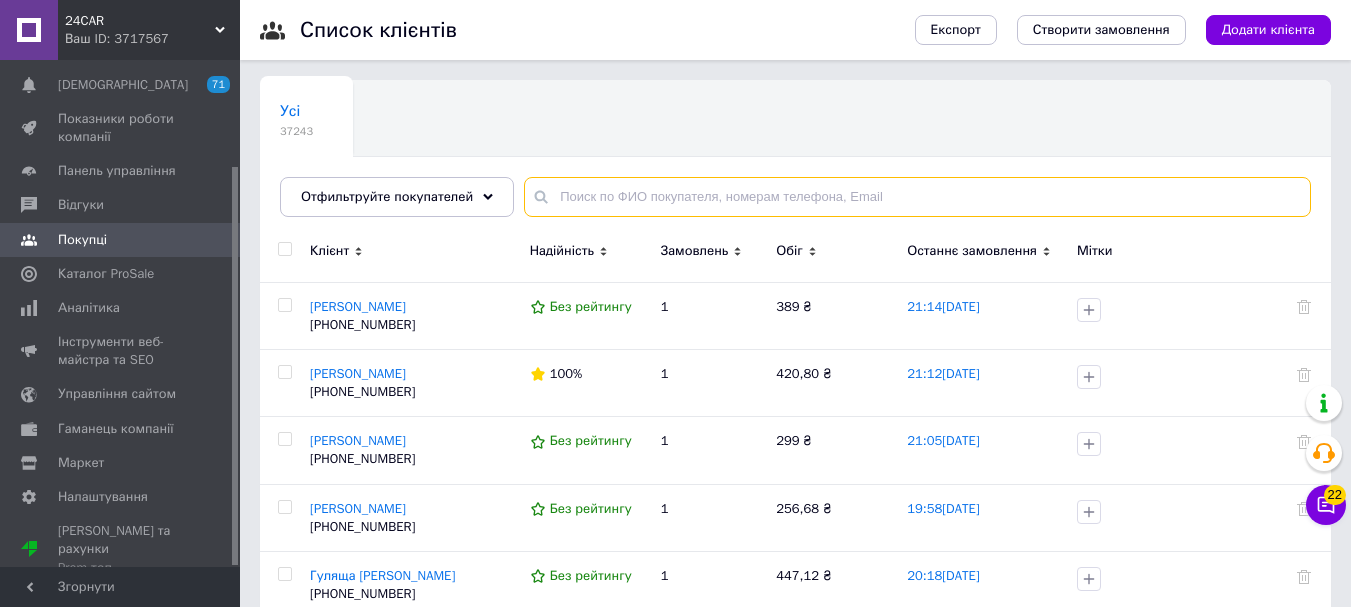 paste on "(093) 487-17-49" 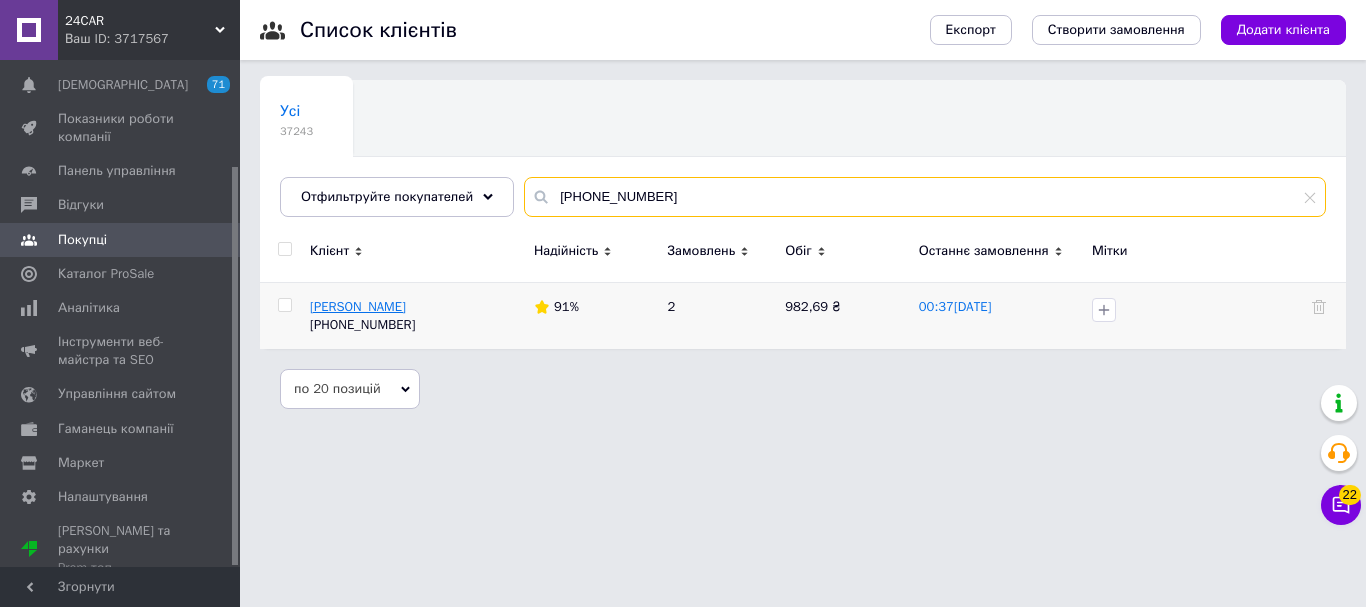 type on "(093) 487-17-49" 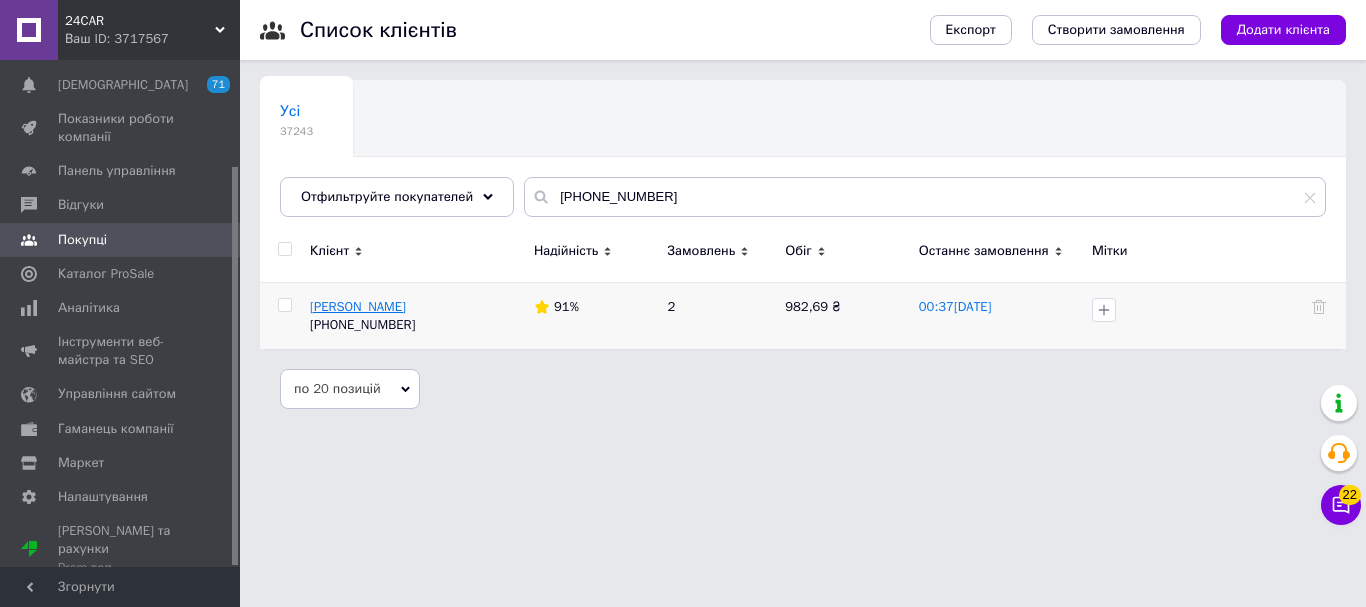 click on "Мирошниченко Дмитрий" at bounding box center [358, 306] 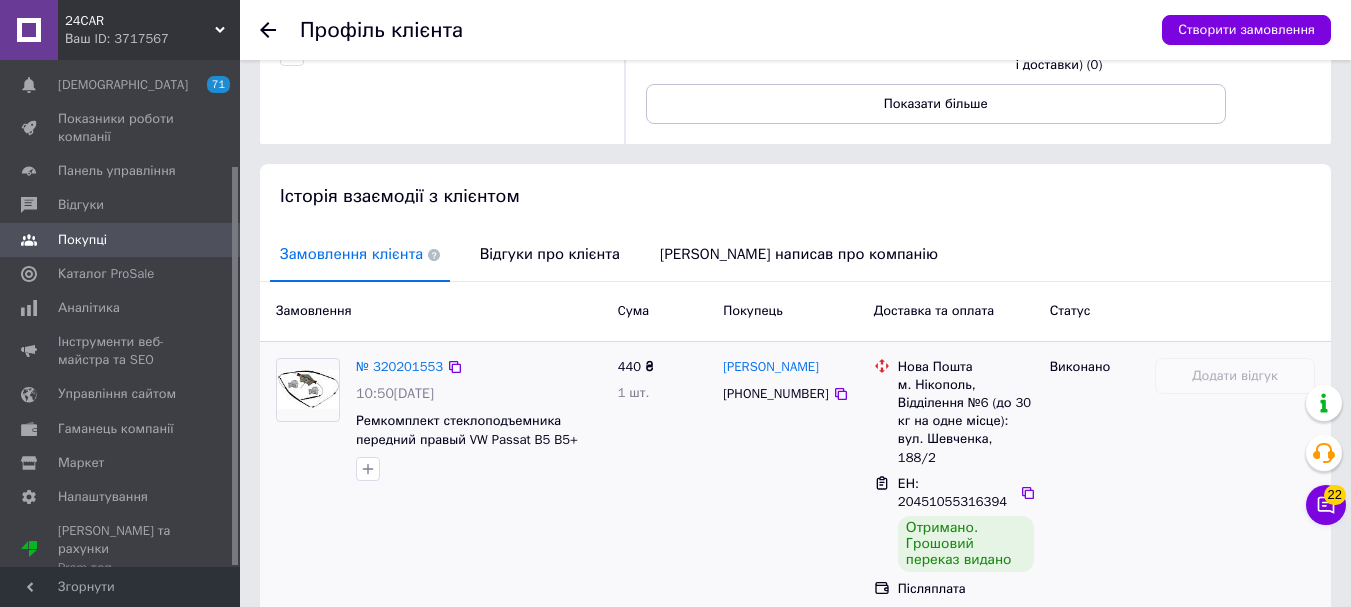 scroll, scrollTop: 300, scrollLeft: 0, axis: vertical 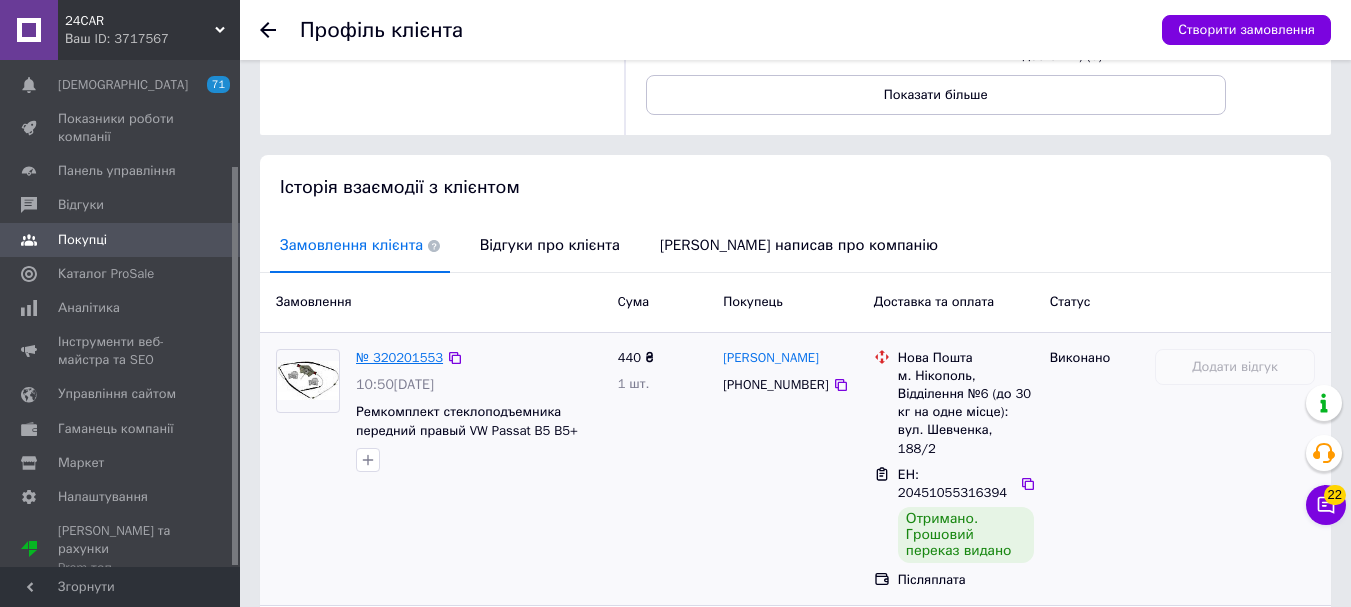 click on "№ 320201553" at bounding box center (399, 357) 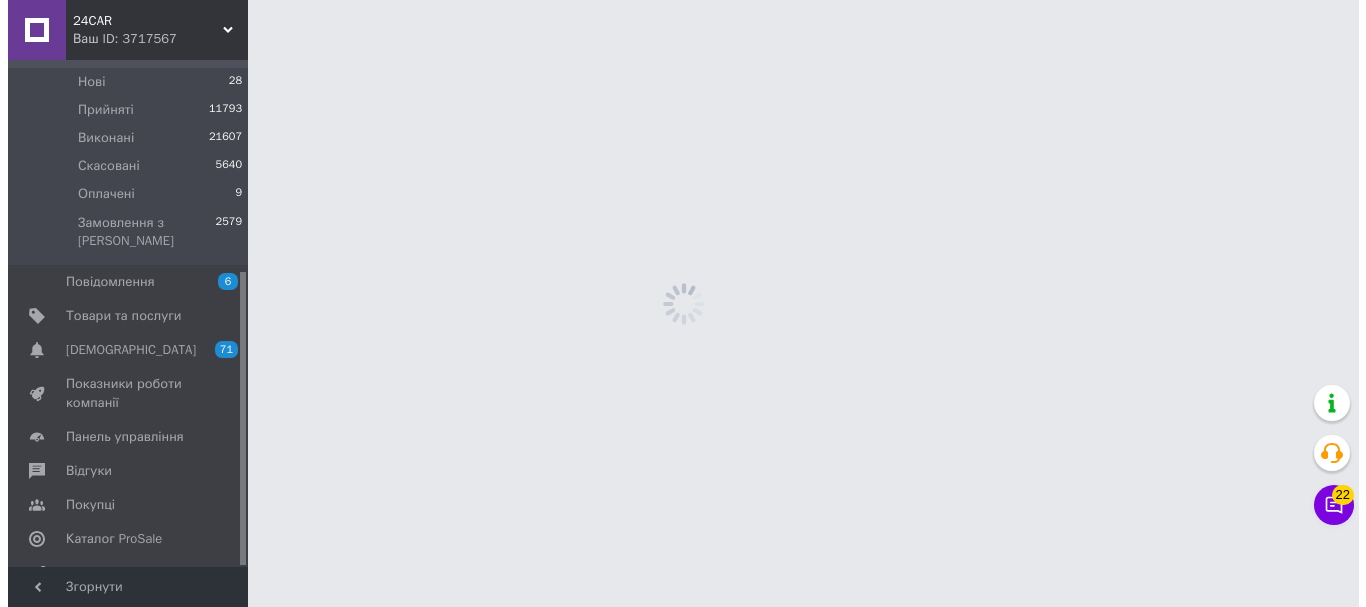 scroll, scrollTop: 0, scrollLeft: 0, axis: both 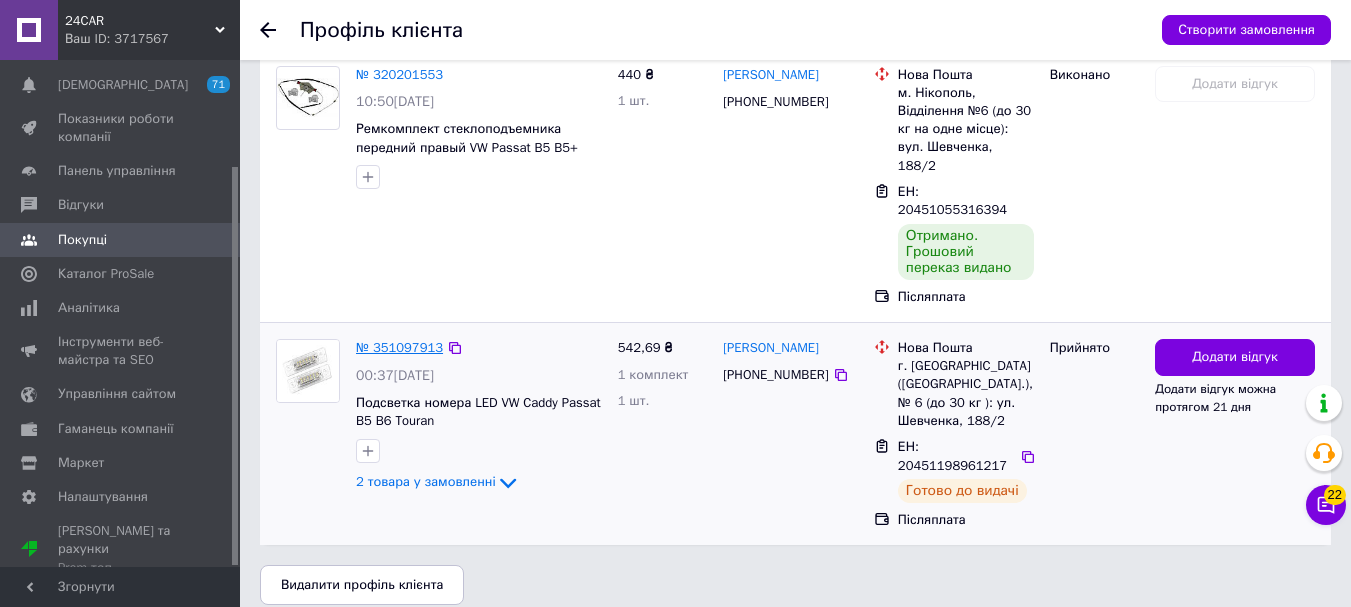 click on "№ 351097913" at bounding box center (399, 347) 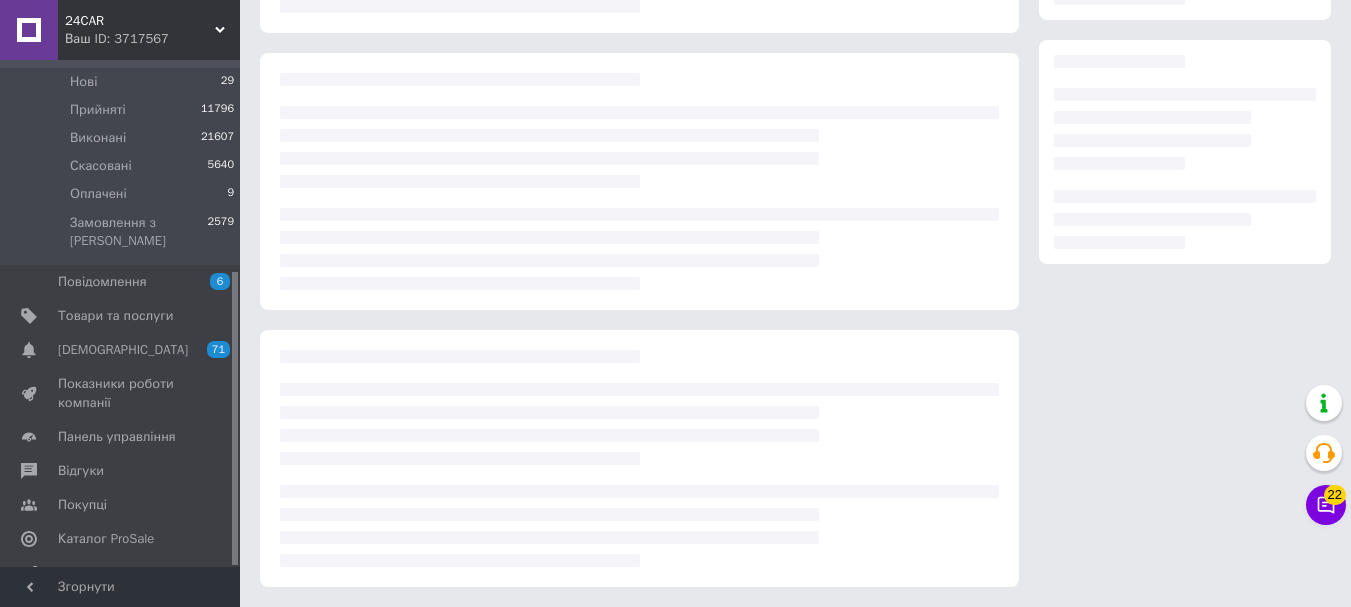 scroll, scrollTop: 0, scrollLeft: 0, axis: both 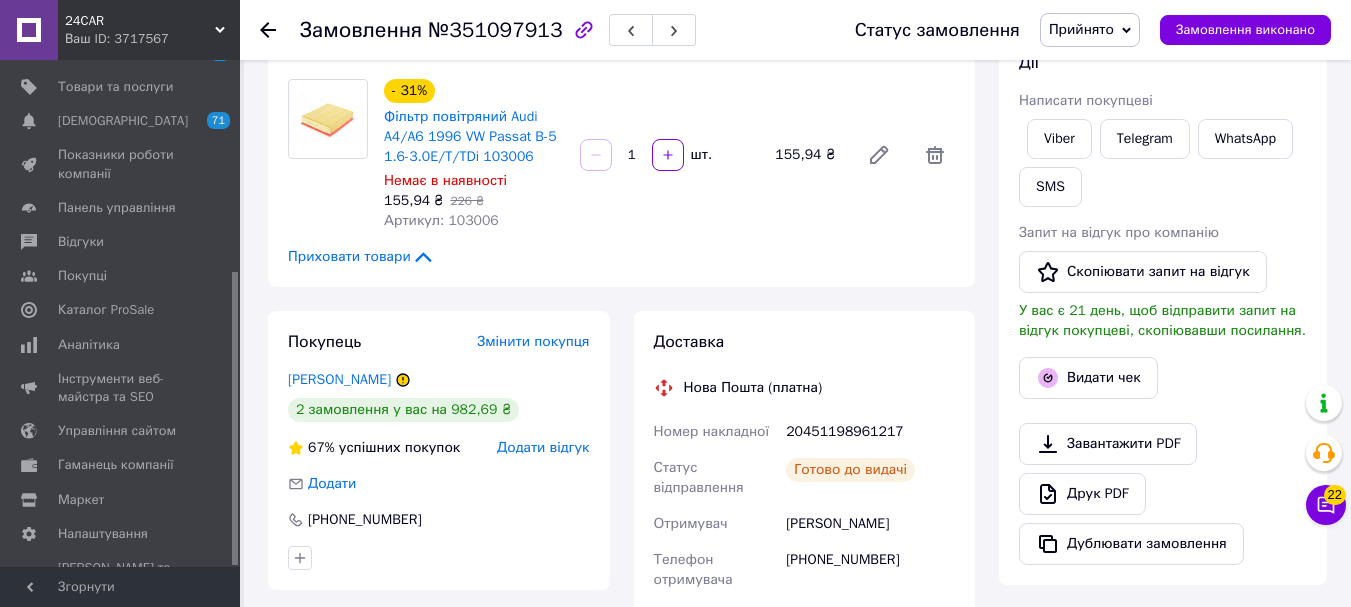 click on "Додати відгук" at bounding box center (543, 447) 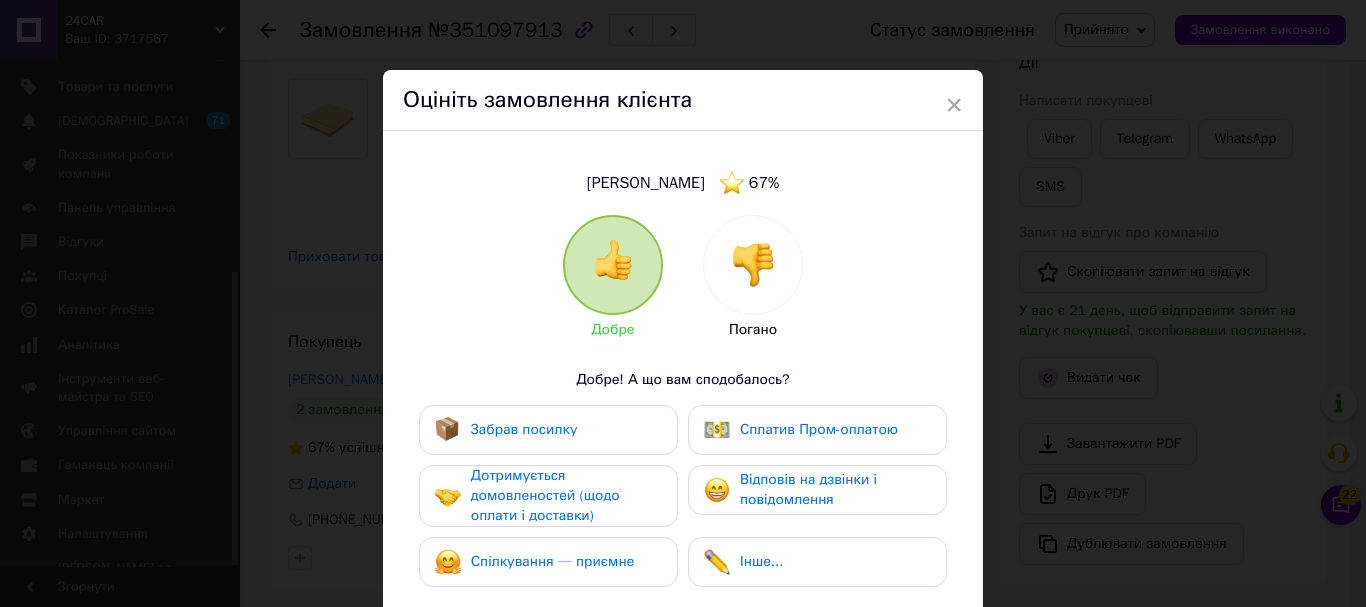 click at bounding box center (753, 265) 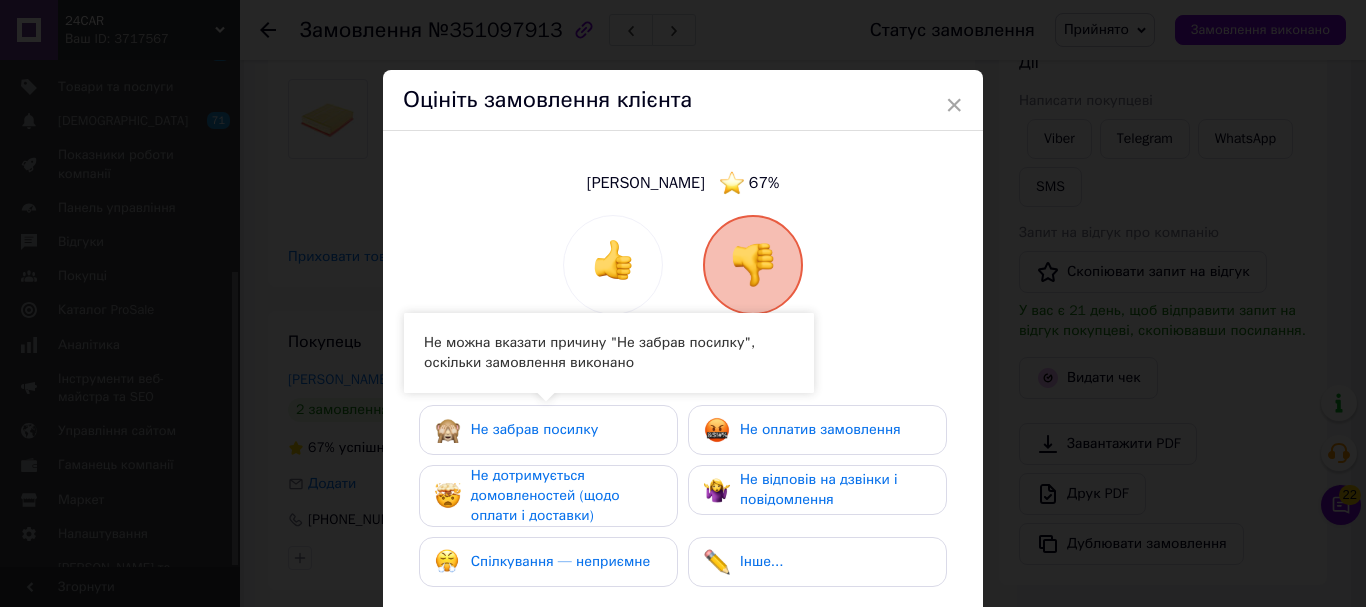 click on "Не забрав посилку" at bounding box center (548, 430) 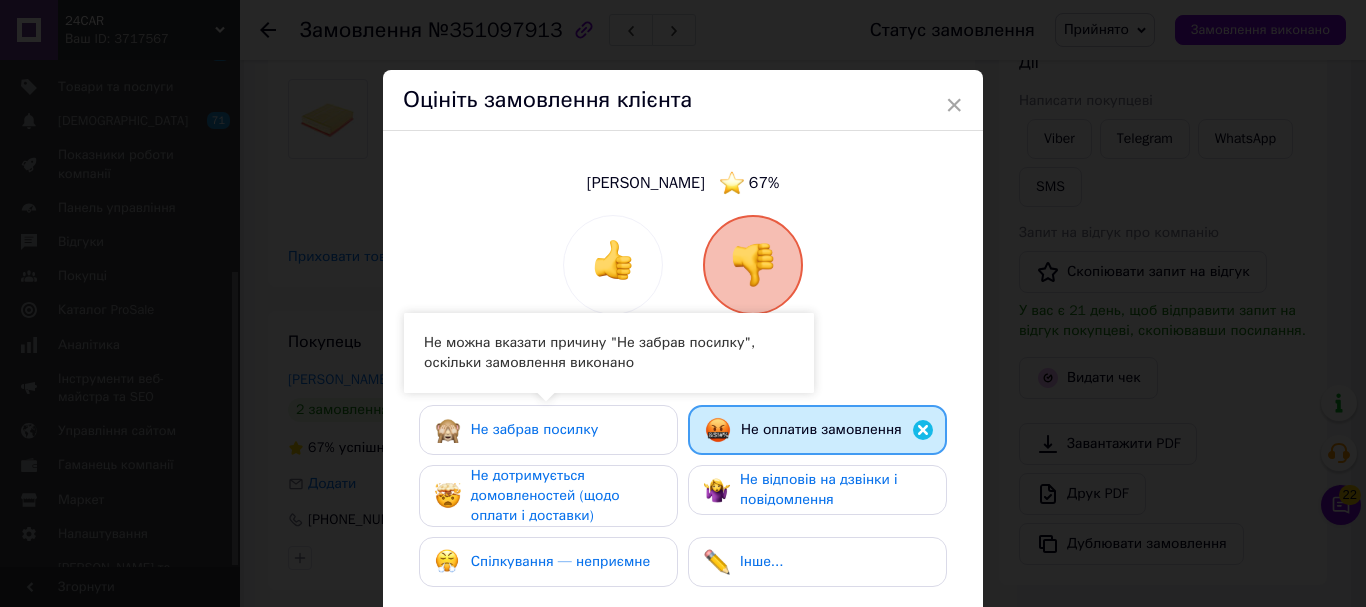 drag, startPoint x: 764, startPoint y: 492, endPoint x: 578, endPoint y: 509, distance: 186.77527 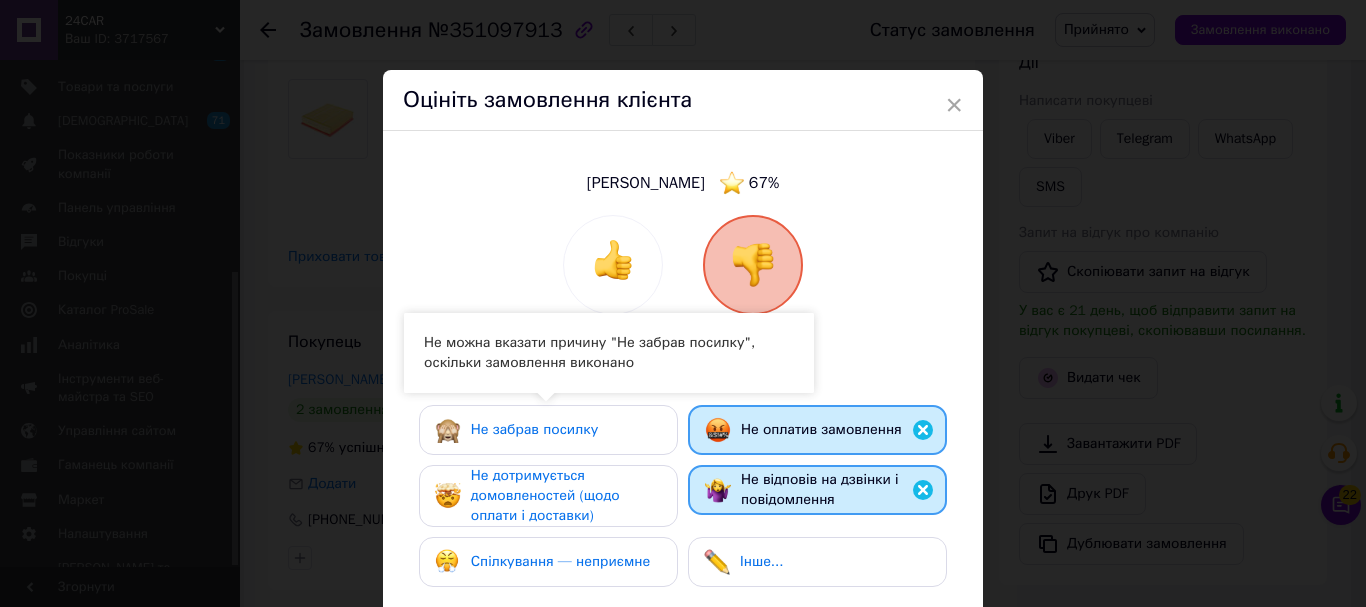 drag, startPoint x: 578, startPoint y: 509, endPoint x: 581, endPoint y: 575, distance: 66.068146 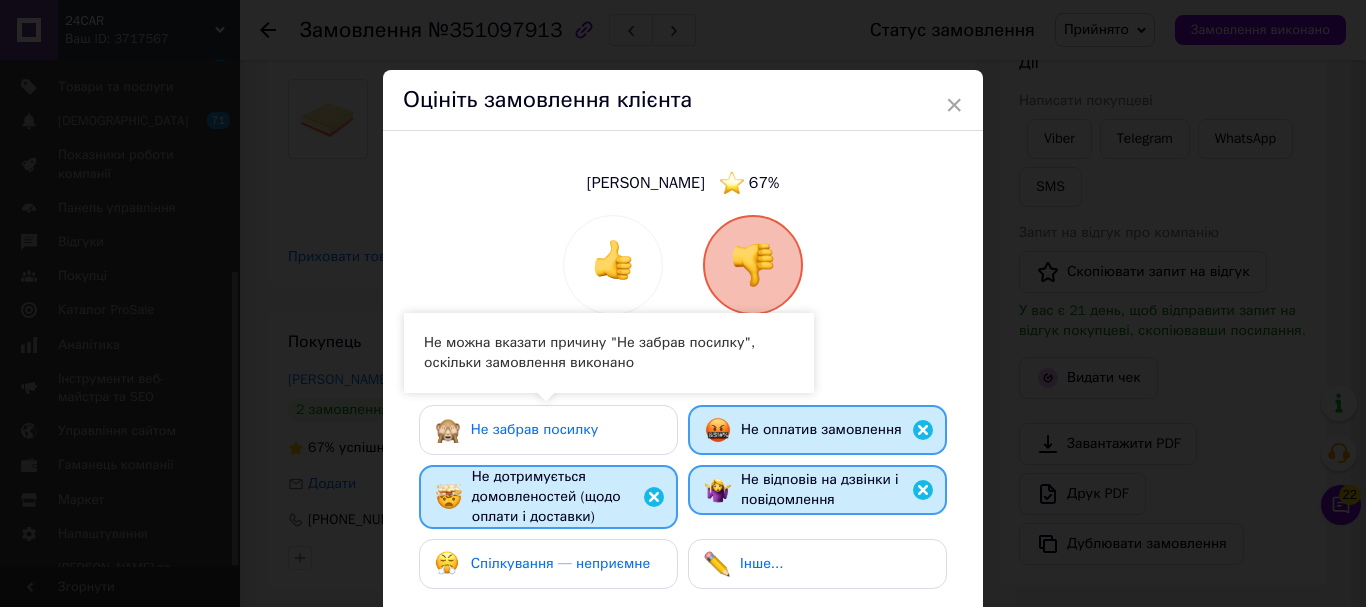 drag, startPoint x: 581, startPoint y: 576, endPoint x: 666, endPoint y: 537, distance: 93.52005 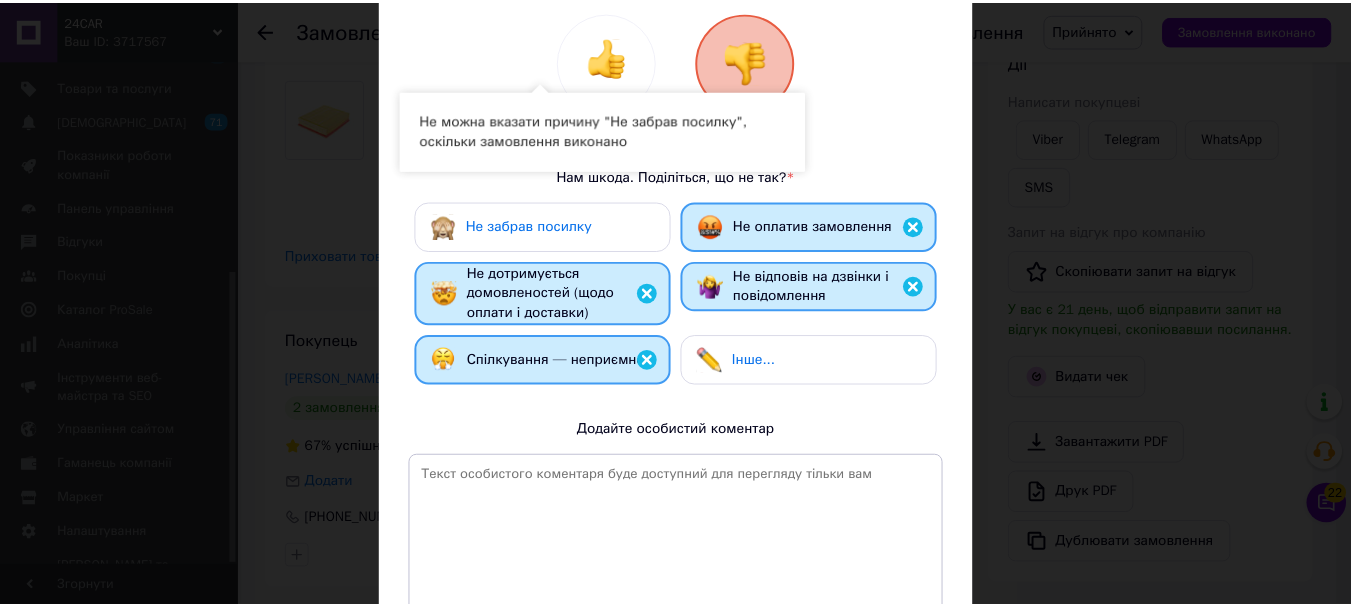 scroll, scrollTop: 379, scrollLeft: 0, axis: vertical 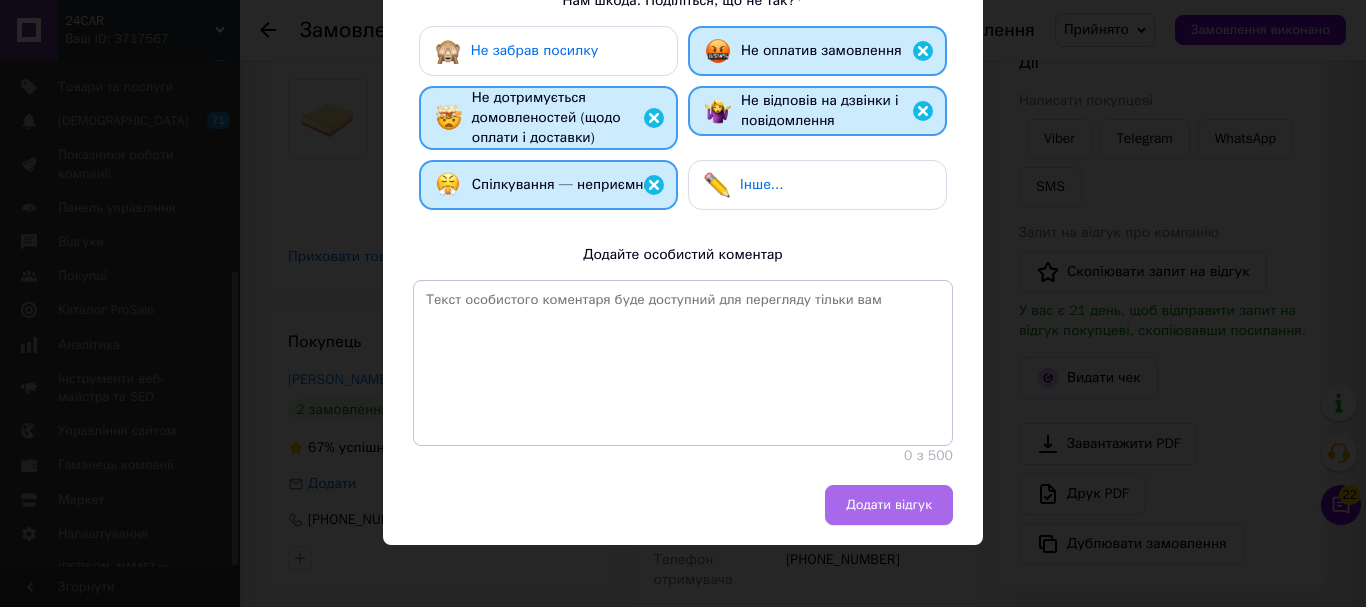 click on "Додати відгук" at bounding box center [889, 505] 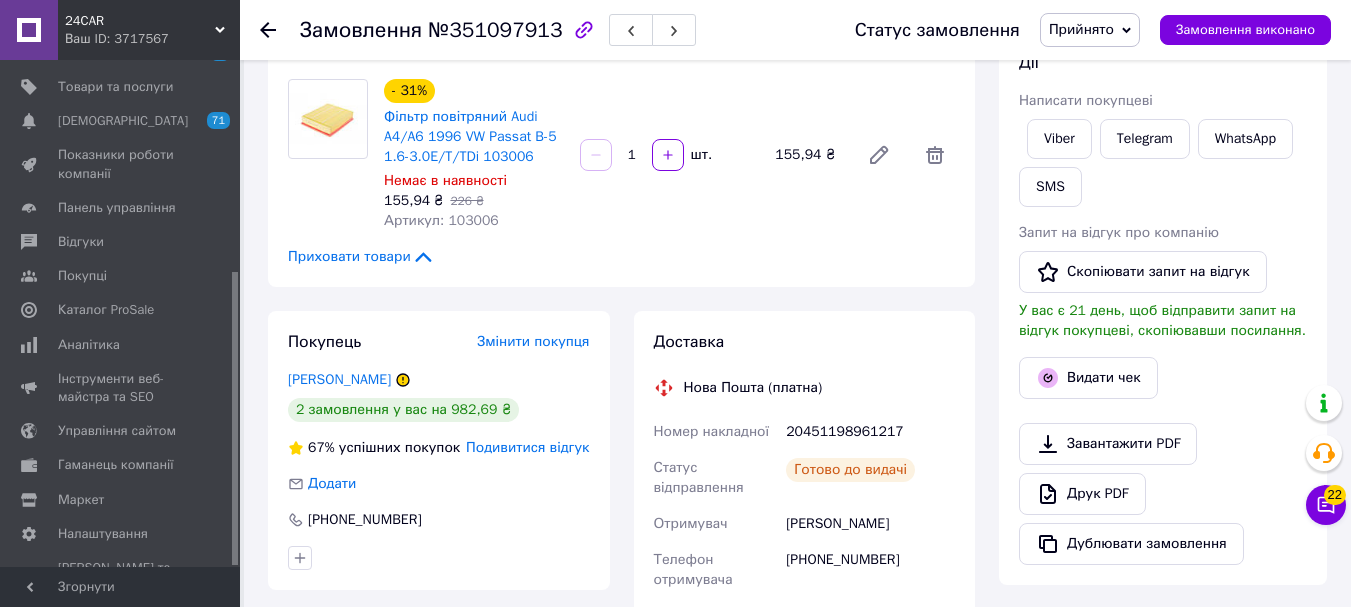 click on "Ваш ID: 3717567" at bounding box center [152, 39] 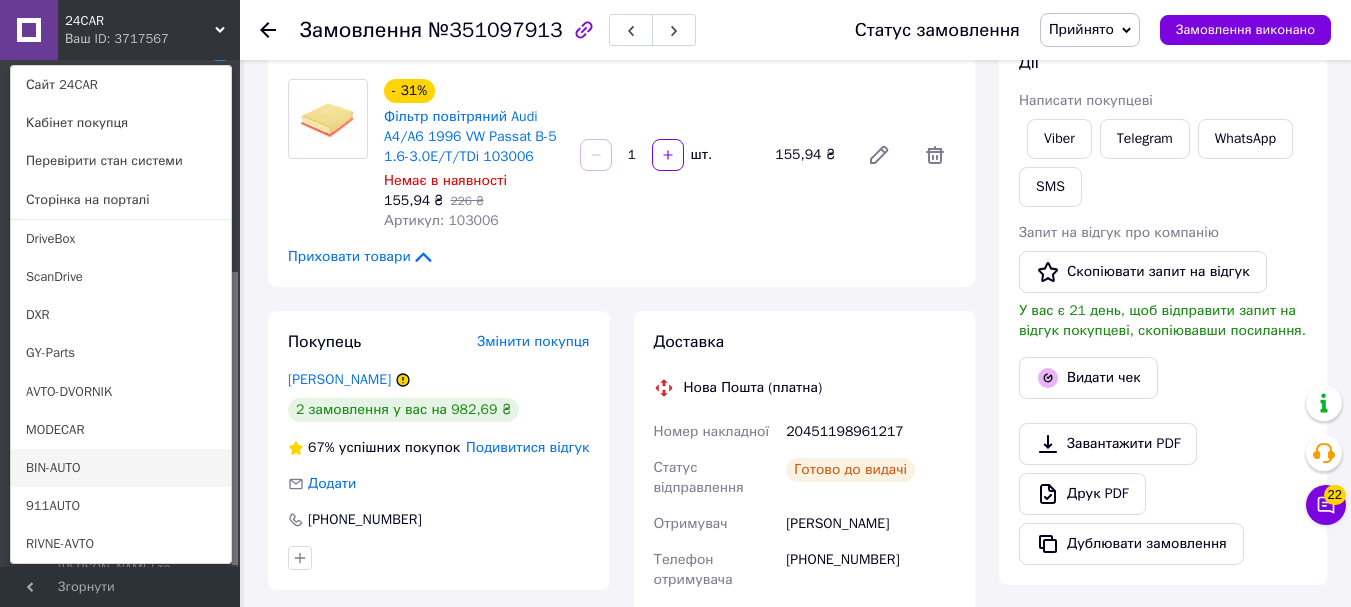 click on "BIN-AUTO" at bounding box center [121, 468] 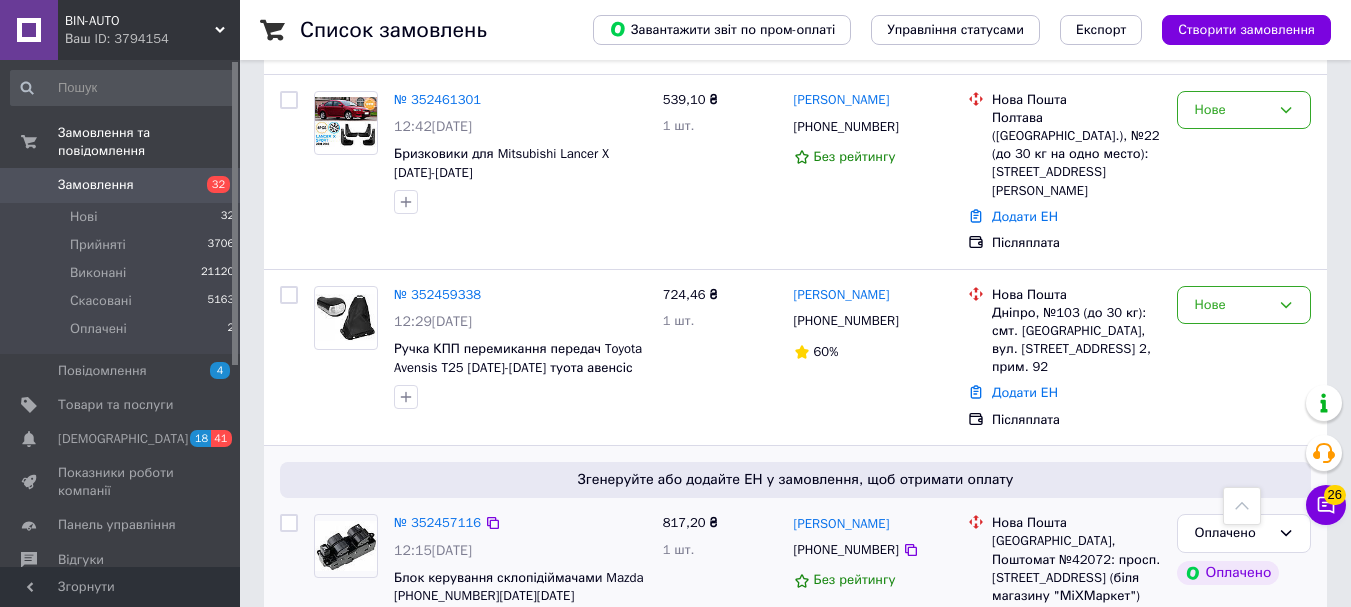 scroll, scrollTop: 3088, scrollLeft: 0, axis: vertical 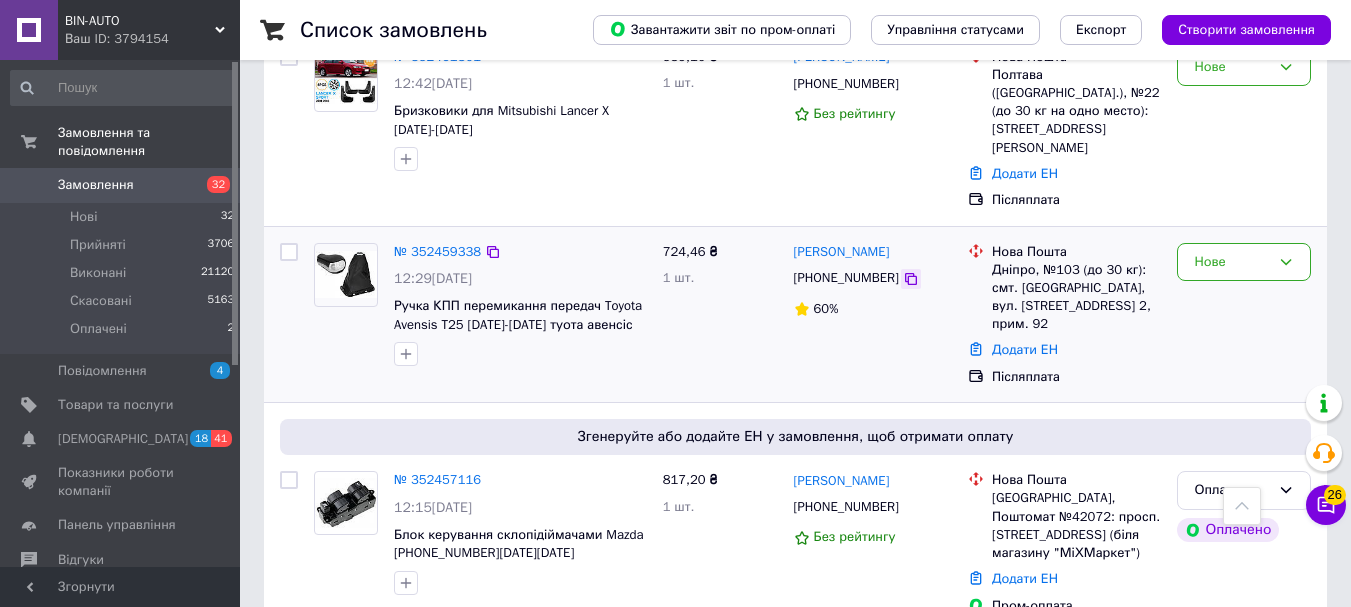 click 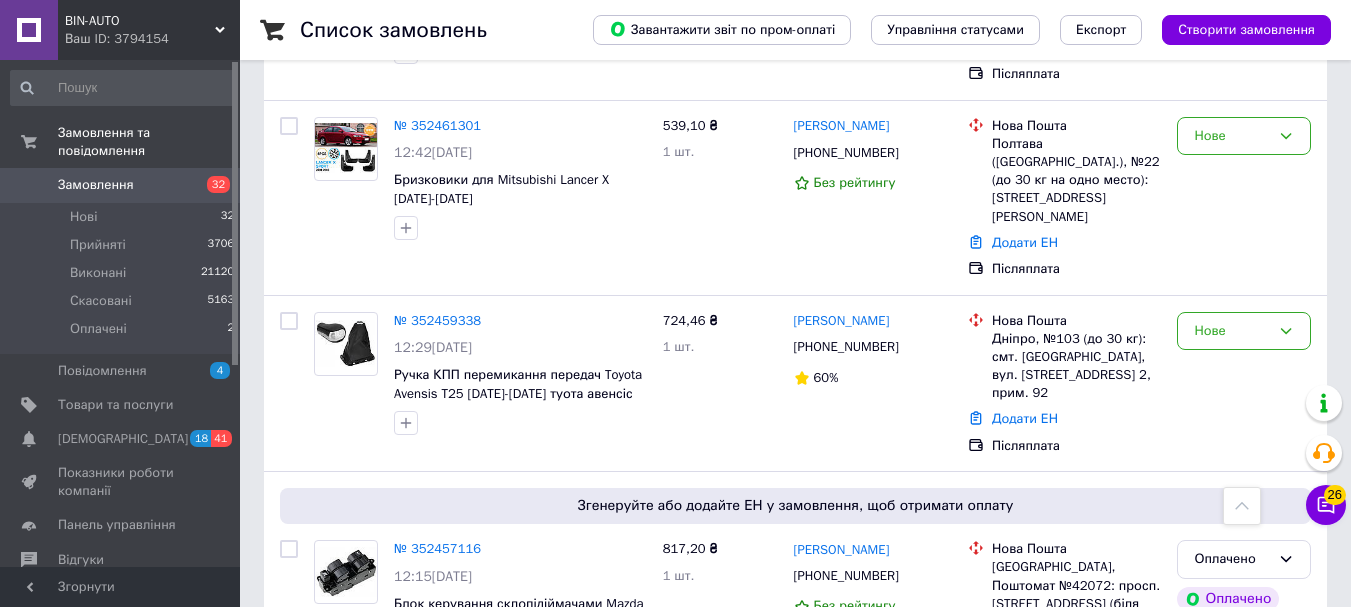 scroll, scrollTop: 3088, scrollLeft: 0, axis: vertical 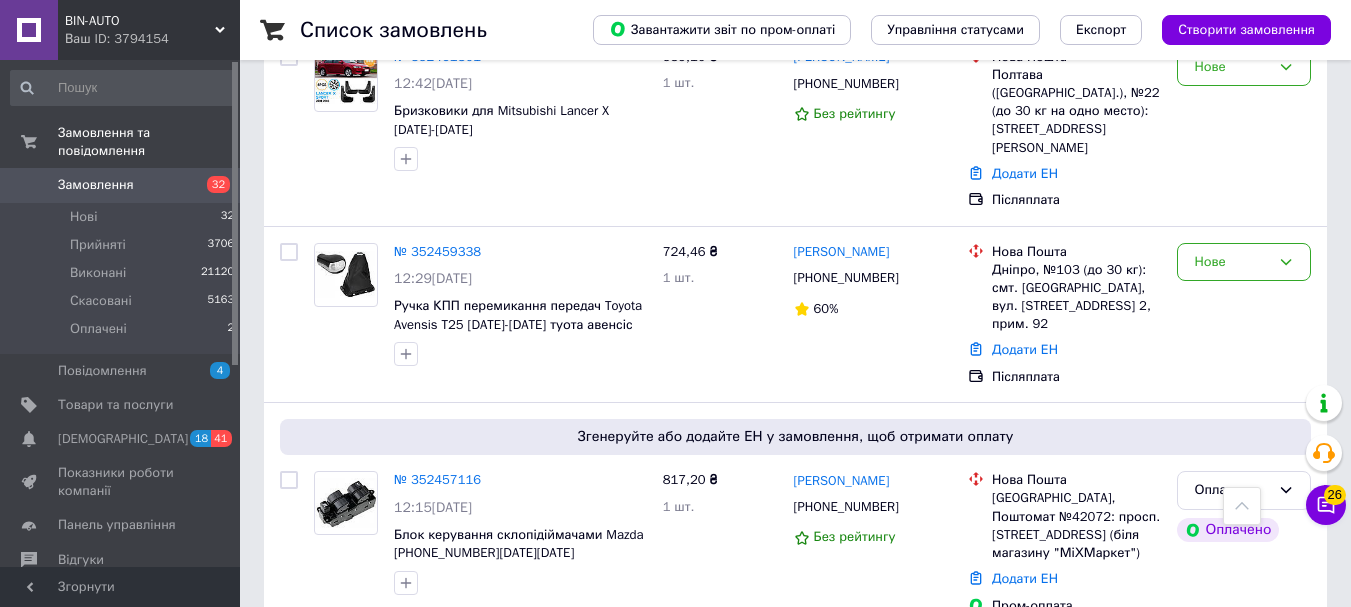 click on "2" at bounding box center (327, 676) 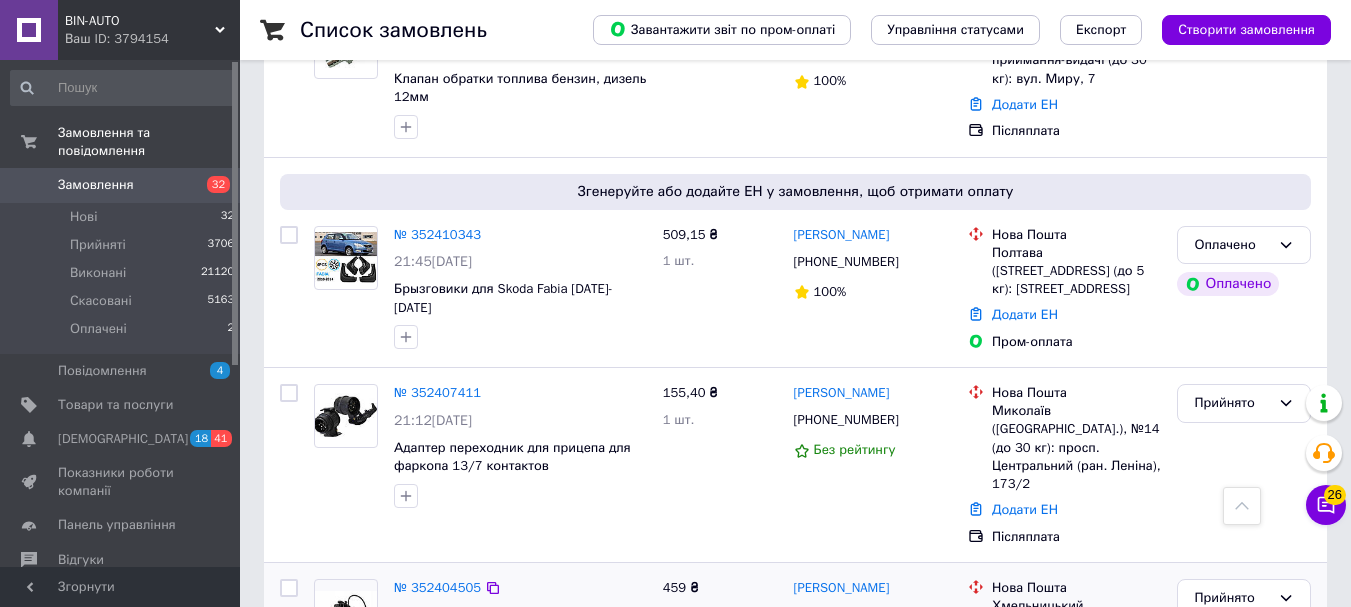 scroll, scrollTop: 3143, scrollLeft: 0, axis: vertical 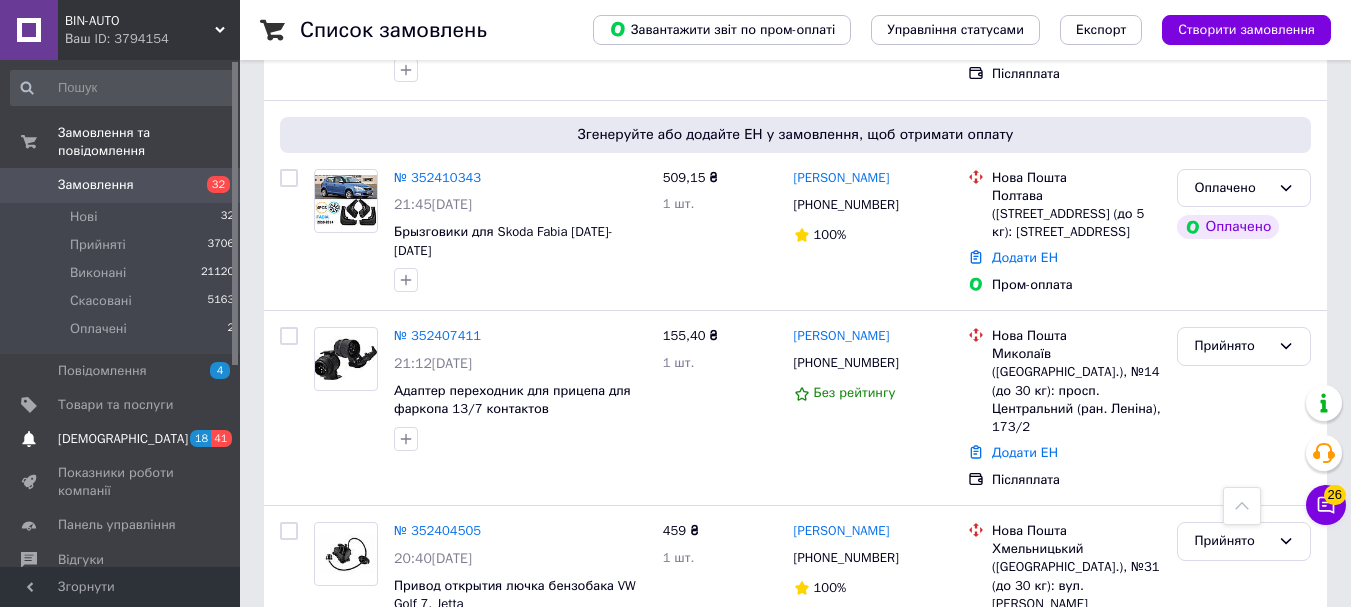 click on "18" at bounding box center (200, 438) 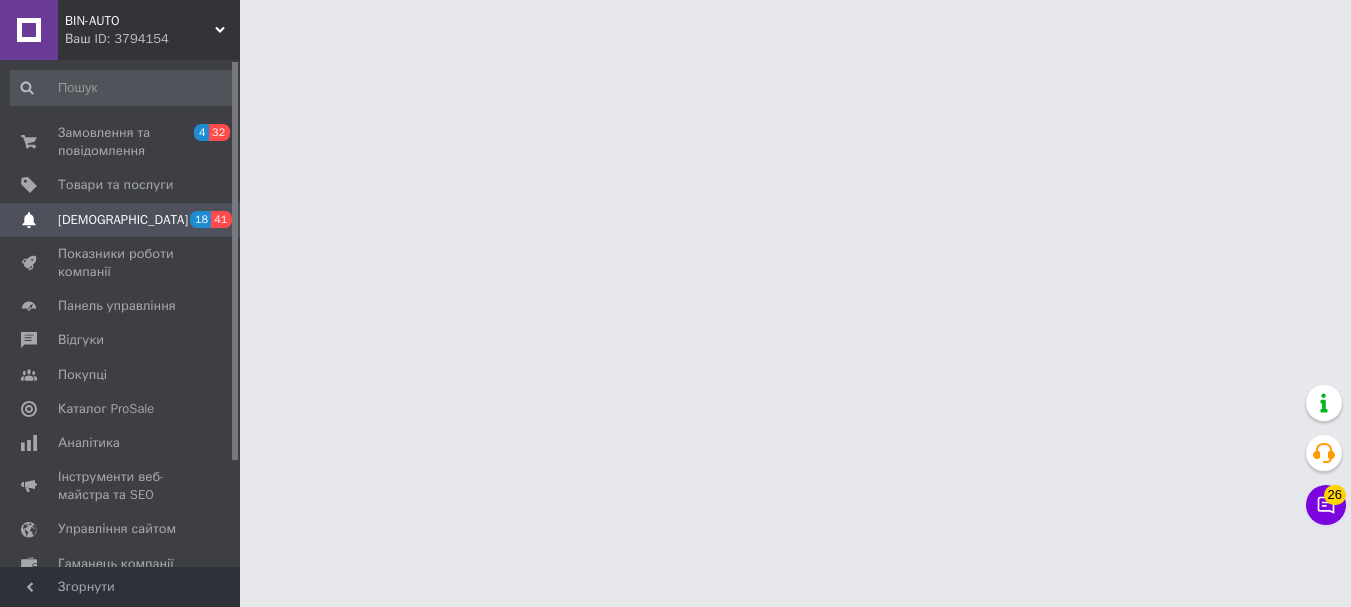 scroll, scrollTop: 0, scrollLeft: 0, axis: both 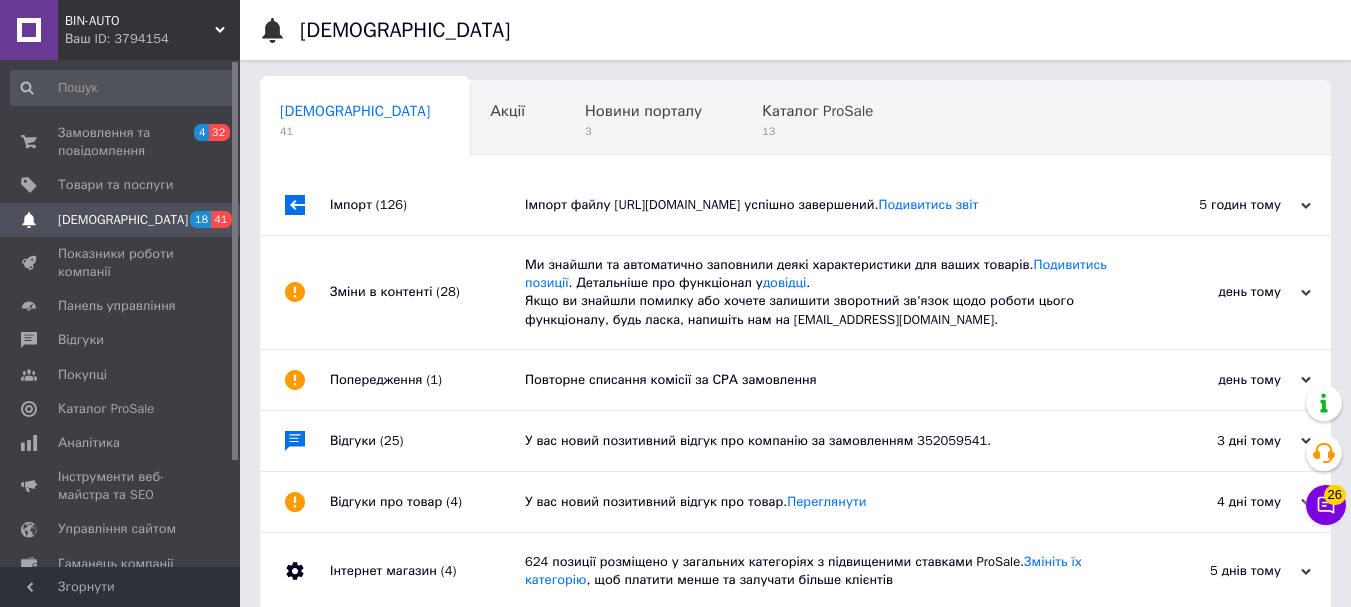 click on "Замовлення та повідомлення 4 32 Товари та послуги Сповіщення 18 41 Показники роботи компанії Панель управління Відгуки Покупці Каталог ProSale Аналітика Інструменти веб-майстра та SEO Управління сайтом Гаманець компанії Маркет Налаштування Тарифи та рахунки Prom топ" at bounding box center [123, 316] 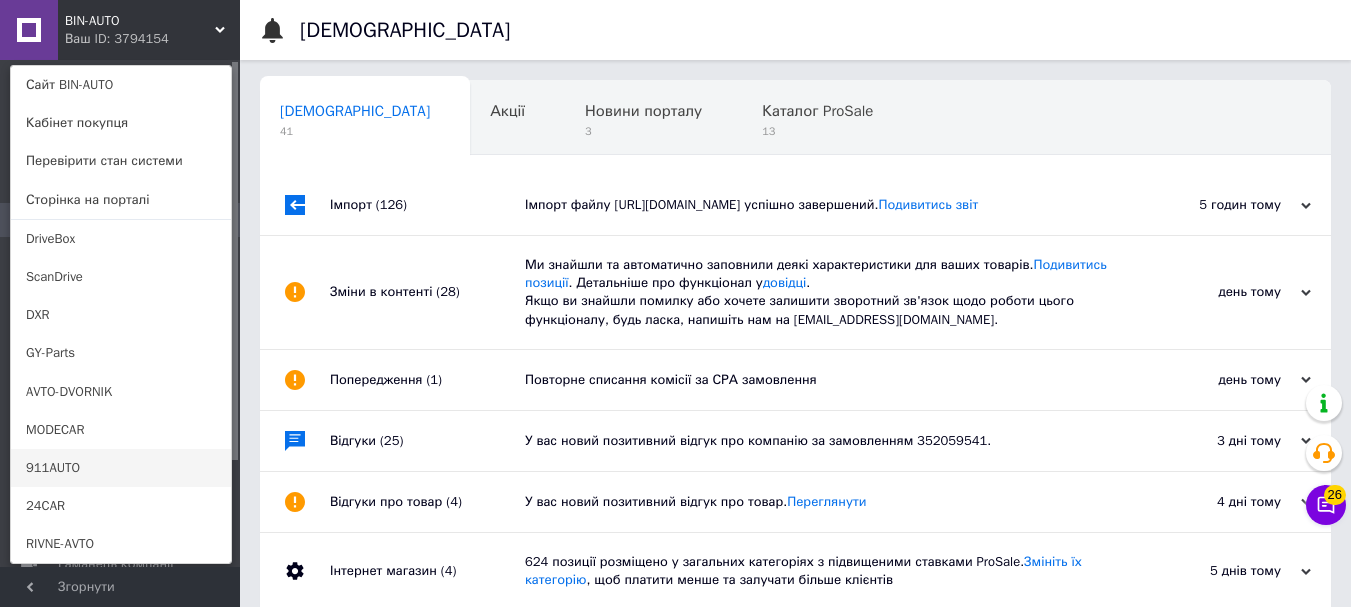 click on "911AUTO" at bounding box center (121, 468) 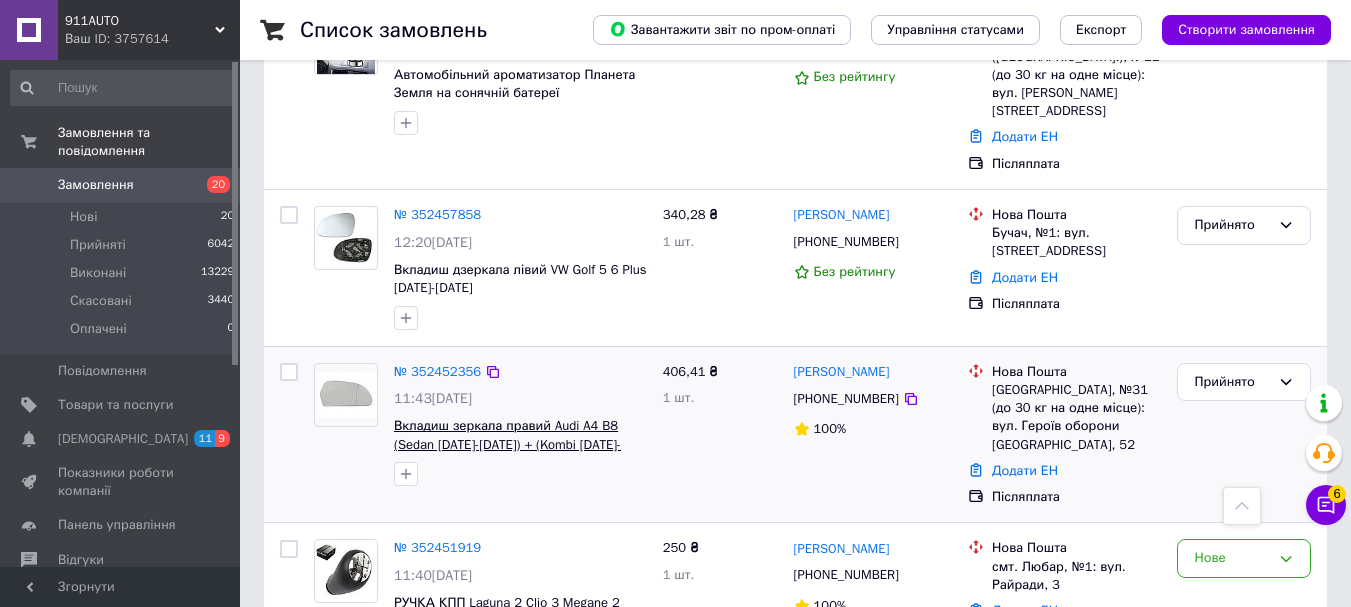 scroll, scrollTop: 3047, scrollLeft: 0, axis: vertical 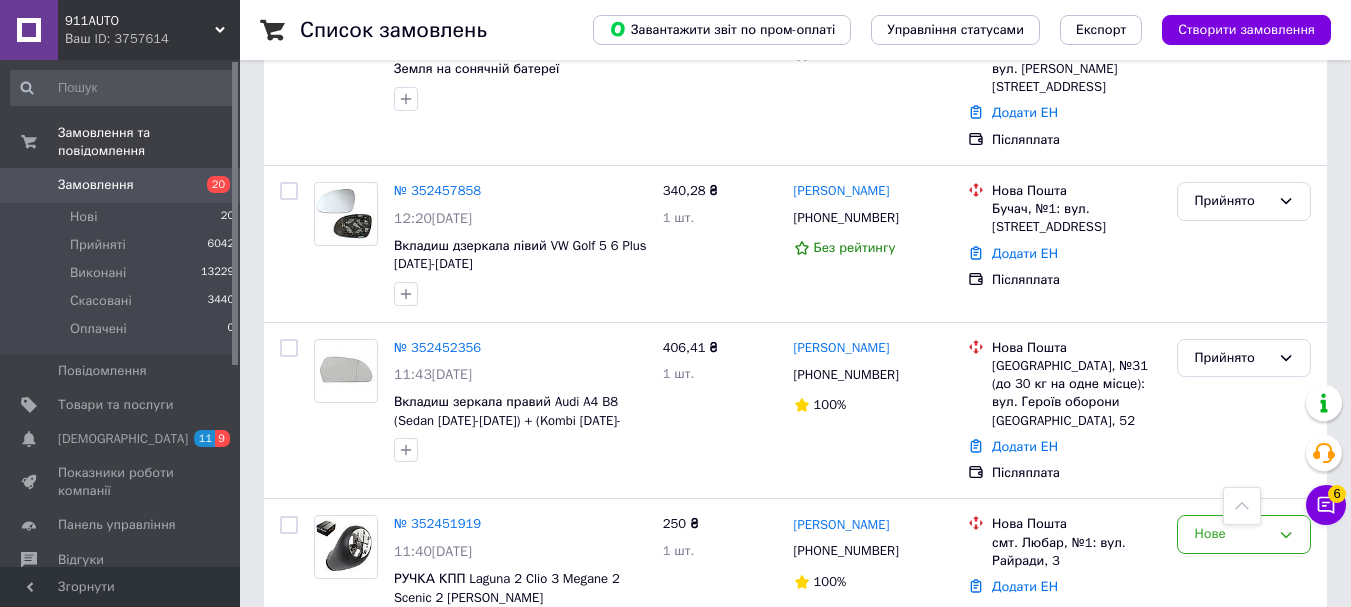 click on "2" at bounding box center (327, 700) 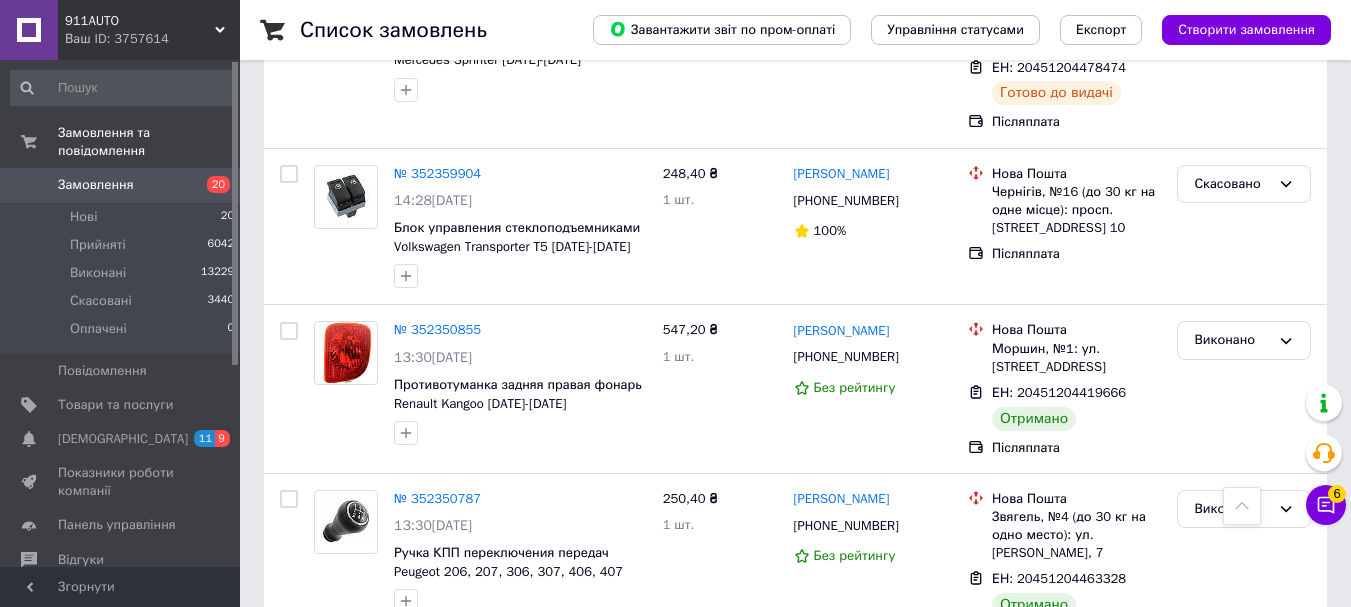 scroll, scrollTop: 2600, scrollLeft: 0, axis: vertical 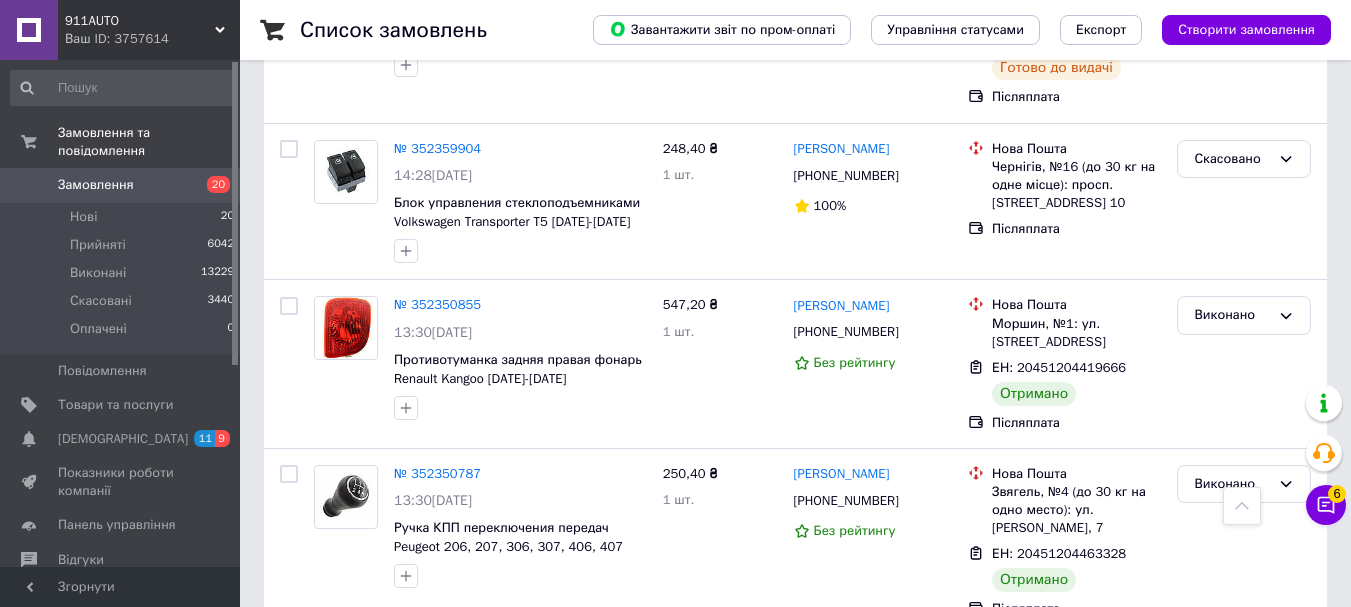 click on "911AUTO" at bounding box center (140, 21) 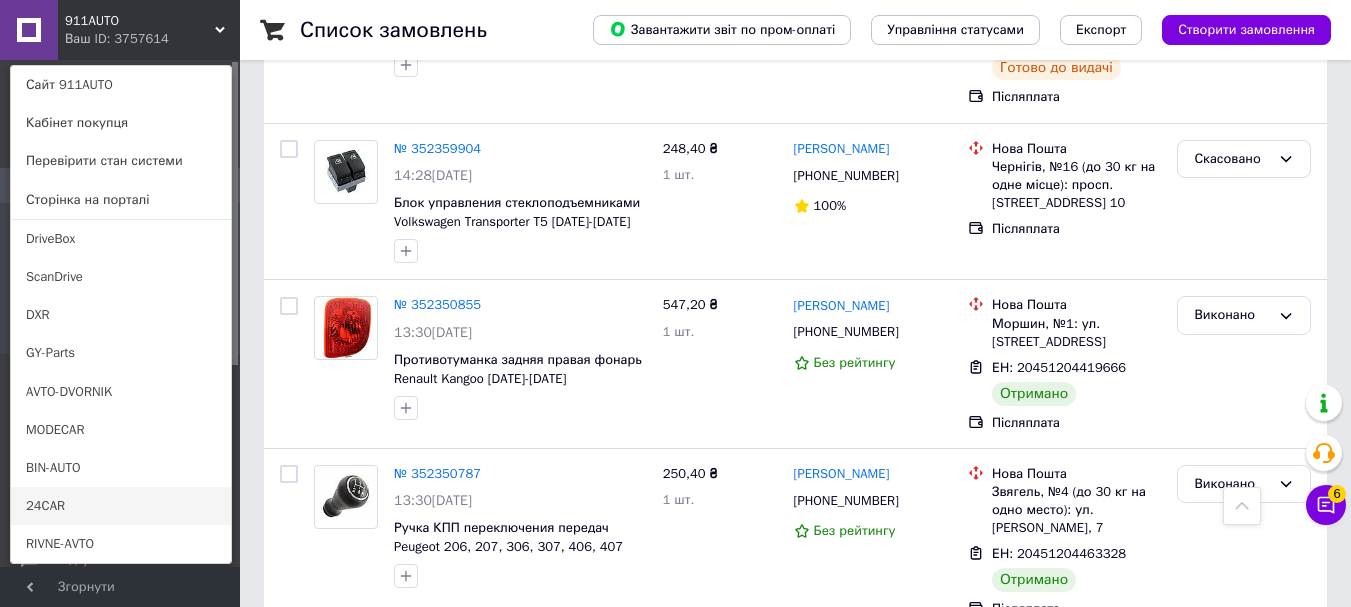 click on "24CAR" at bounding box center [121, 506] 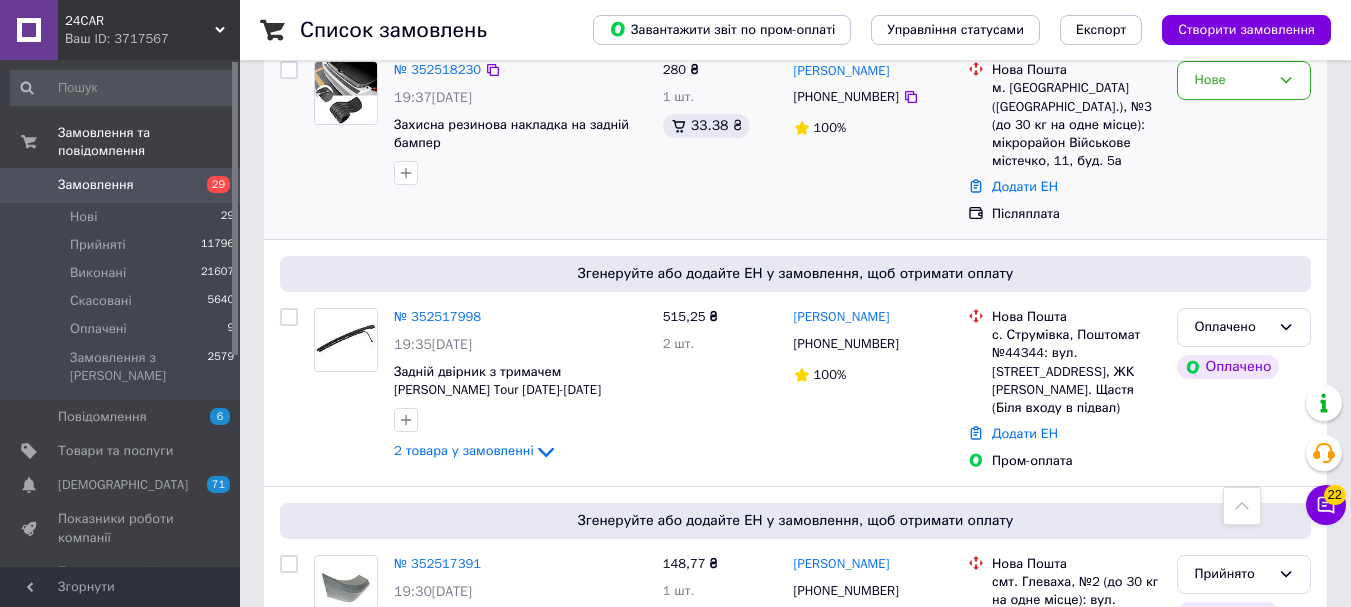 scroll, scrollTop: 1500, scrollLeft: 0, axis: vertical 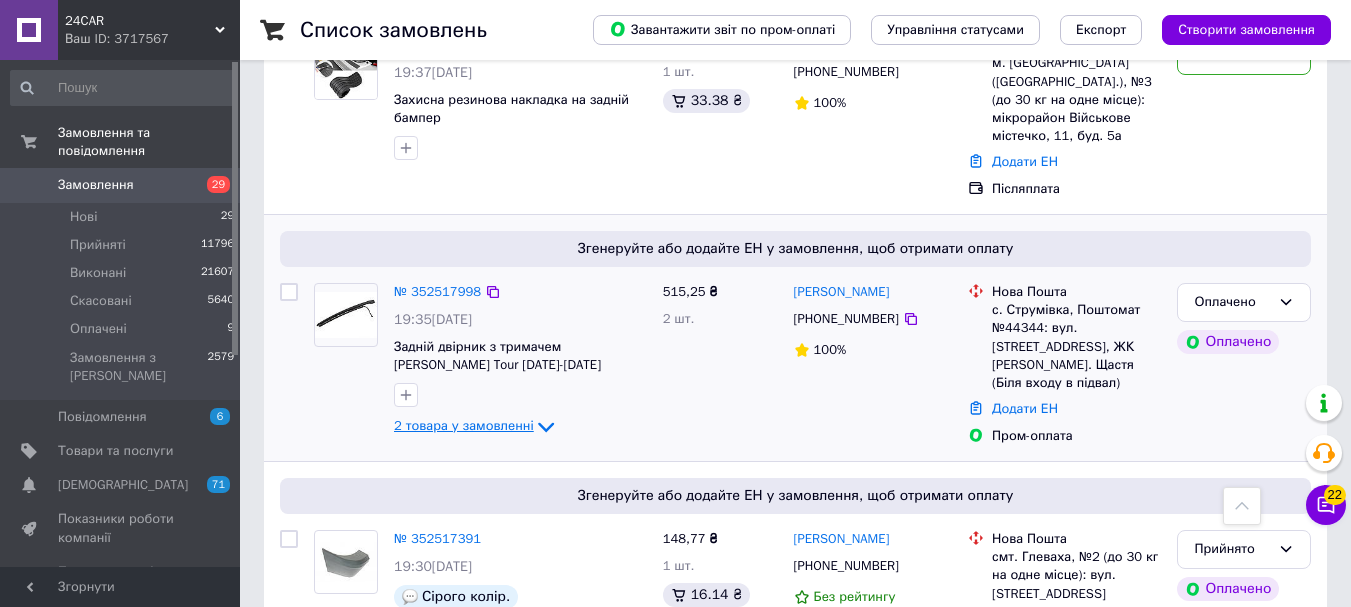 click on "2 товара у замовленні" at bounding box center [464, 425] 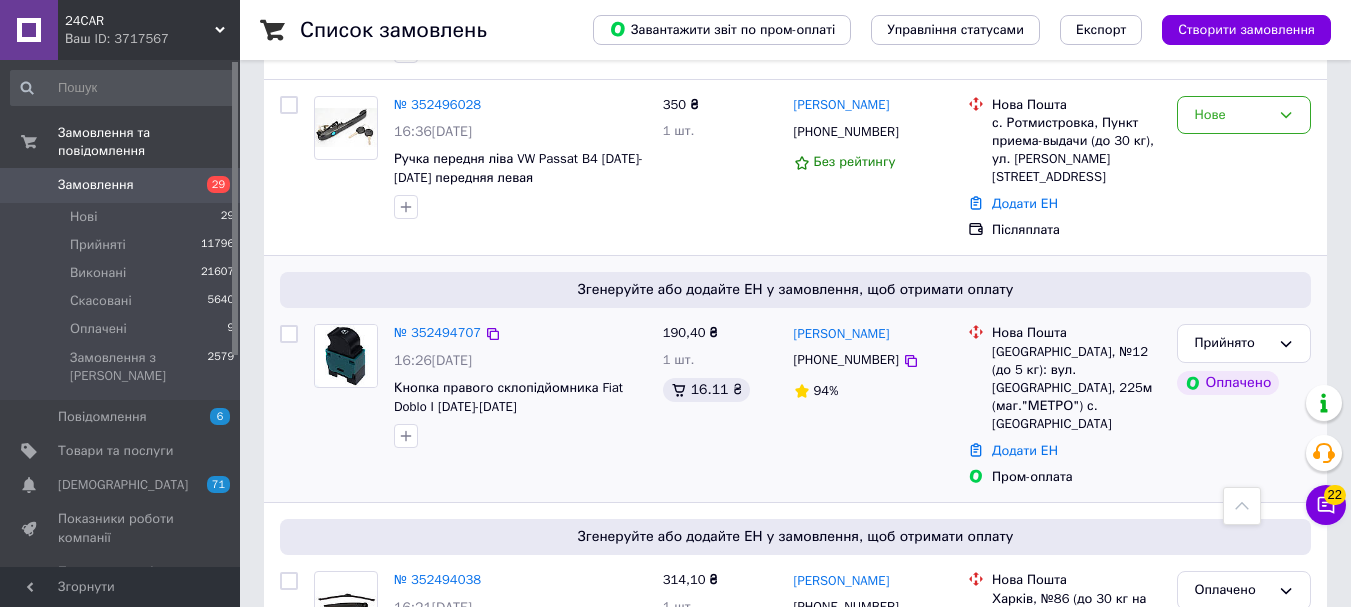 scroll, scrollTop: 2800, scrollLeft: 0, axis: vertical 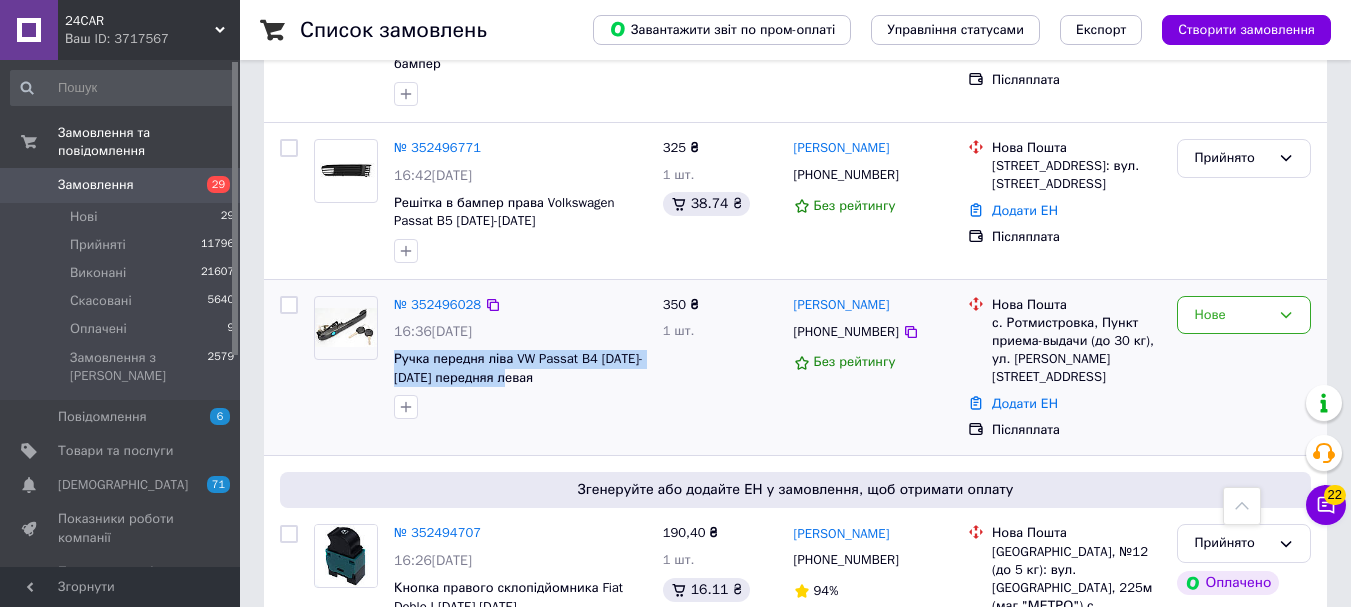 drag, startPoint x: 530, startPoint y: 268, endPoint x: 389, endPoint y: 248, distance: 142.41138 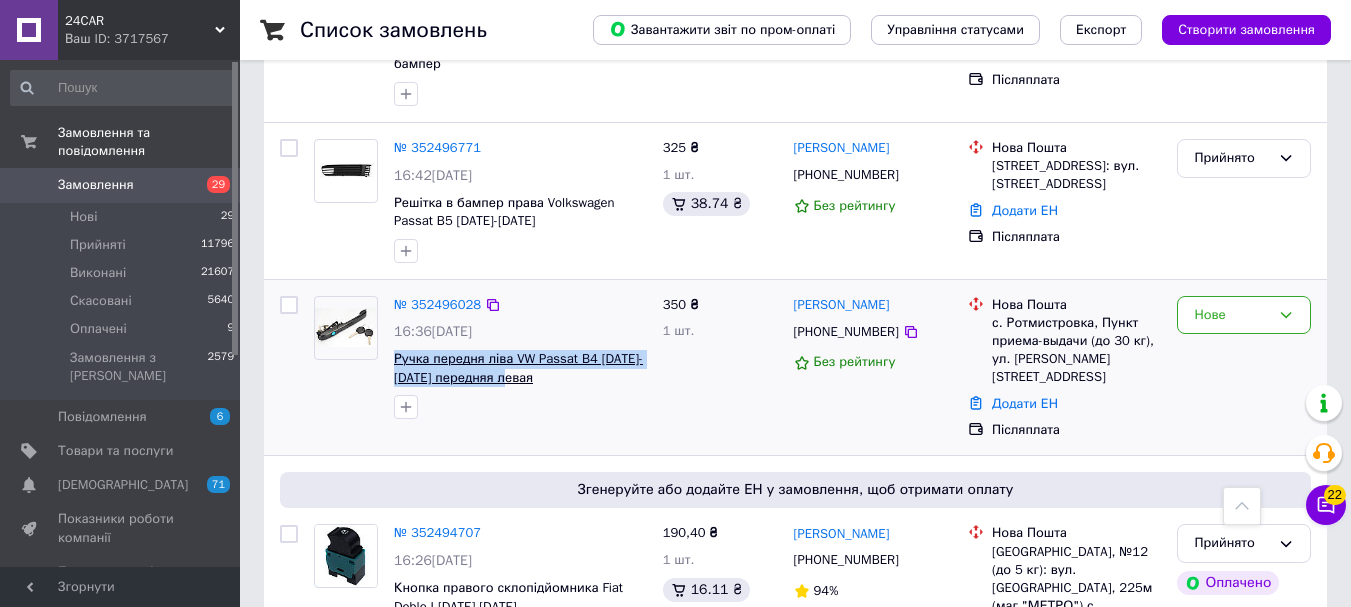 copy on "Ручка передня ліва VW Passat B4 [DATE]-[DATE] передняя левая" 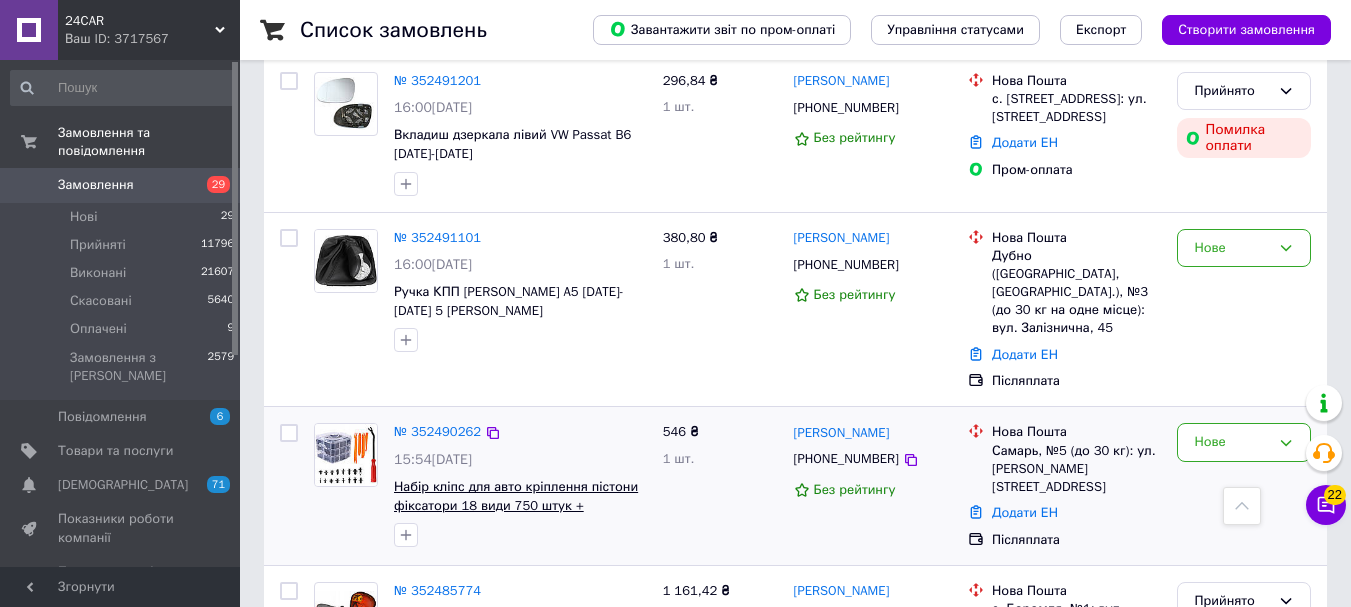 scroll, scrollTop: 3688, scrollLeft: 0, axis: vertical 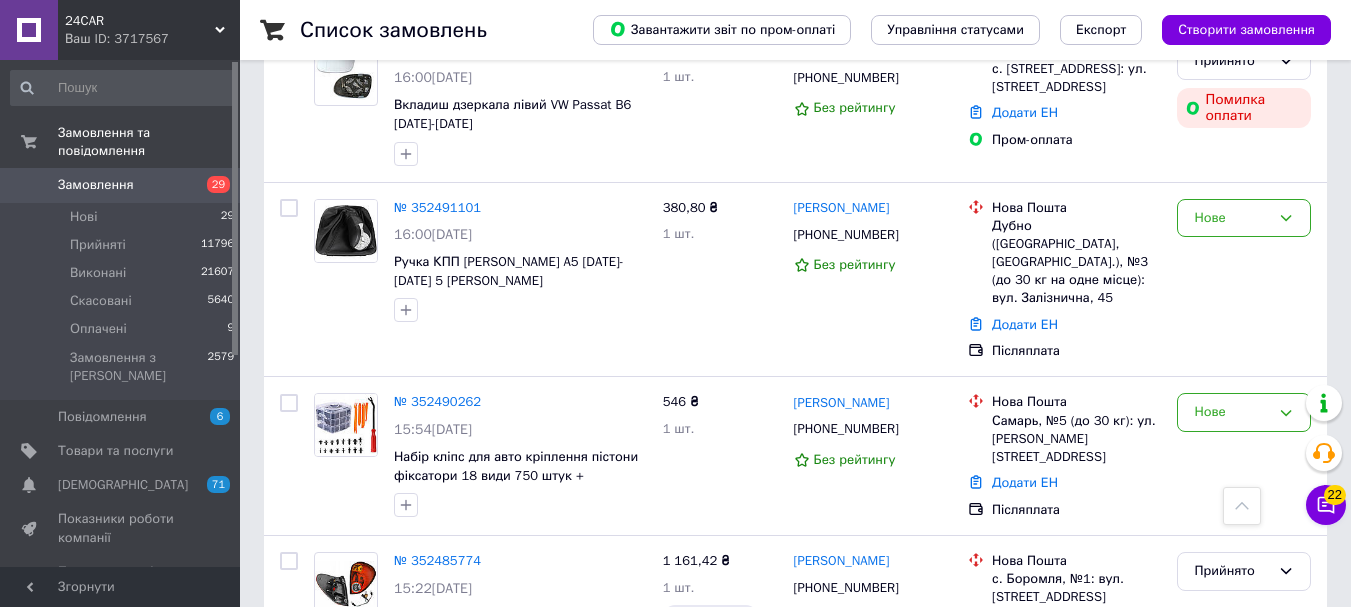 click on "2" at bounding box center [327, 737] 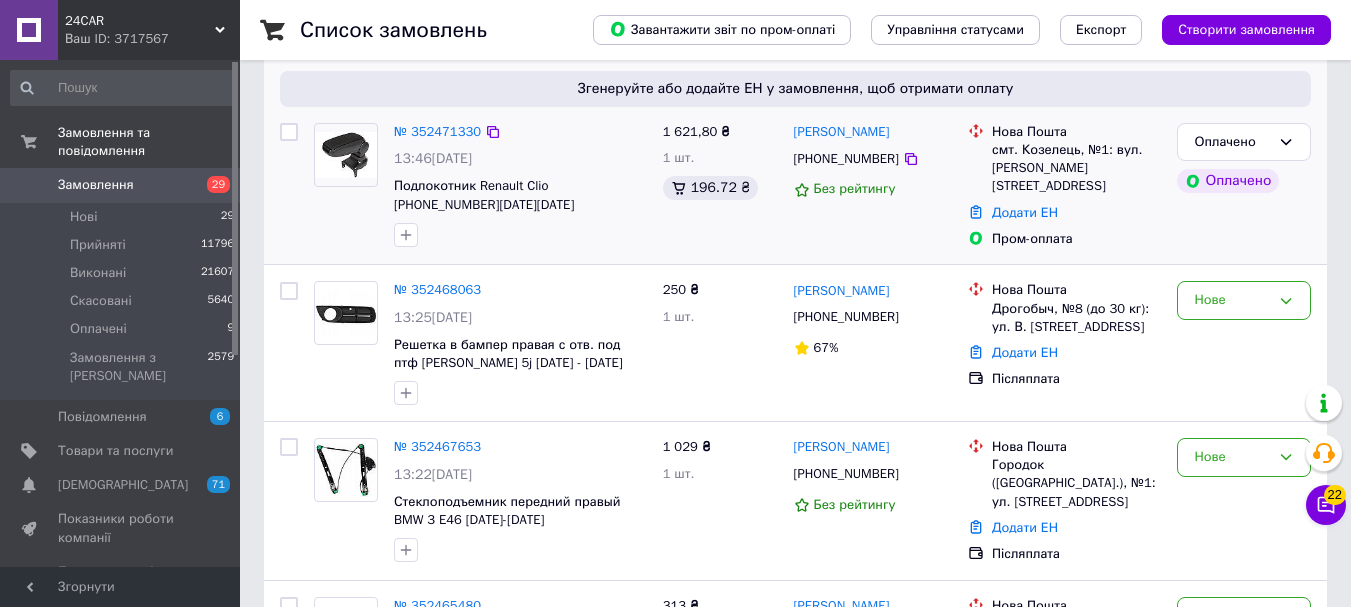 scroll, scrollTop: 500, scrollLeft: 0, axis: vertical 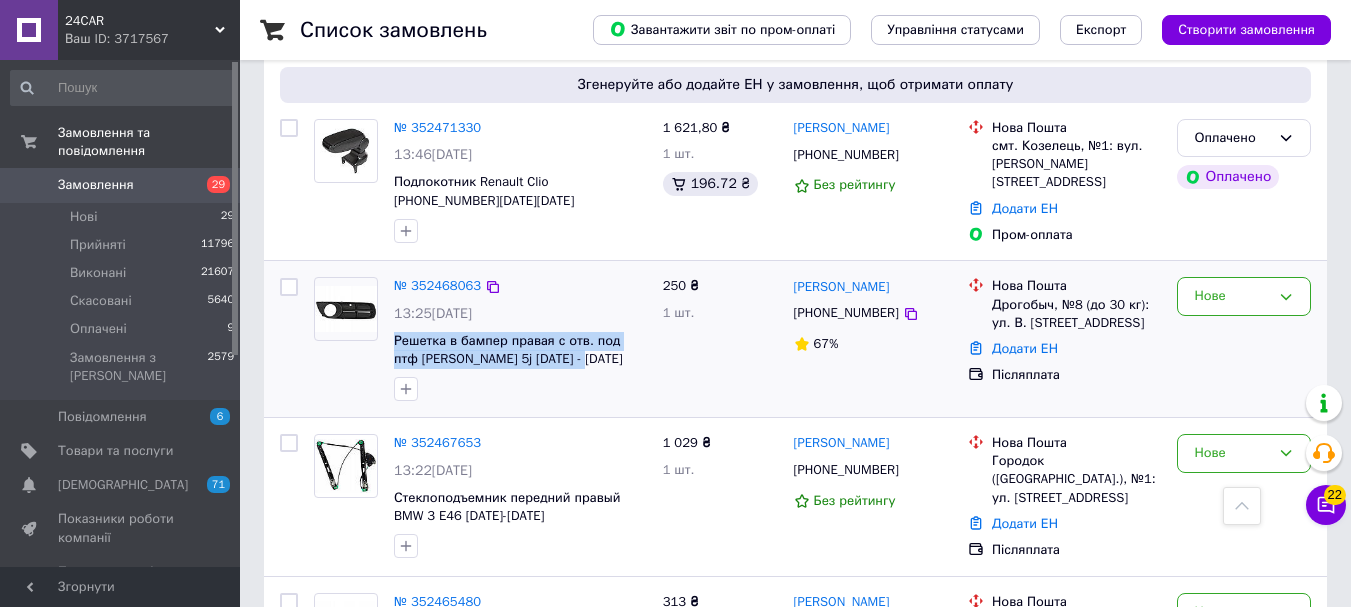 drag, startPoint x: 556, startPoint y: 334, endPoint x: 393, endPoint y: 315, distance: 164.10362 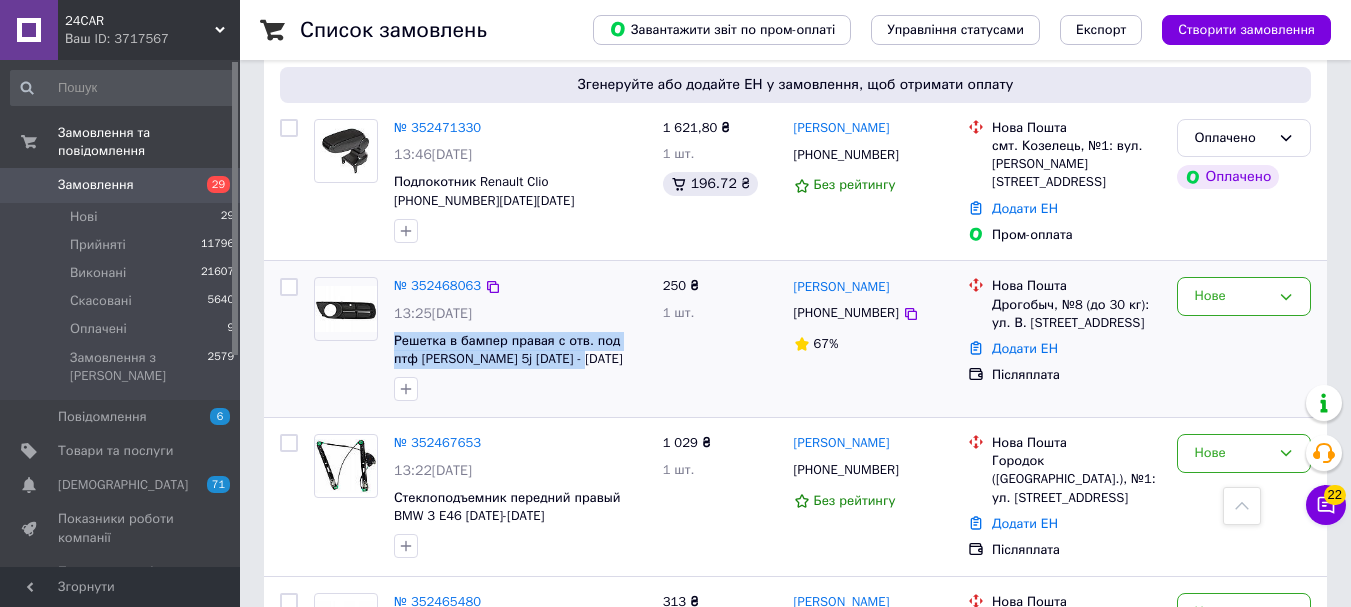 click on "№ 352468063 13:25, 13.07.2025 Решетка в бампер правая  с отв. под птф Skoda Fabia 5j 2007 - 2010" at bounding box center [520, 339] 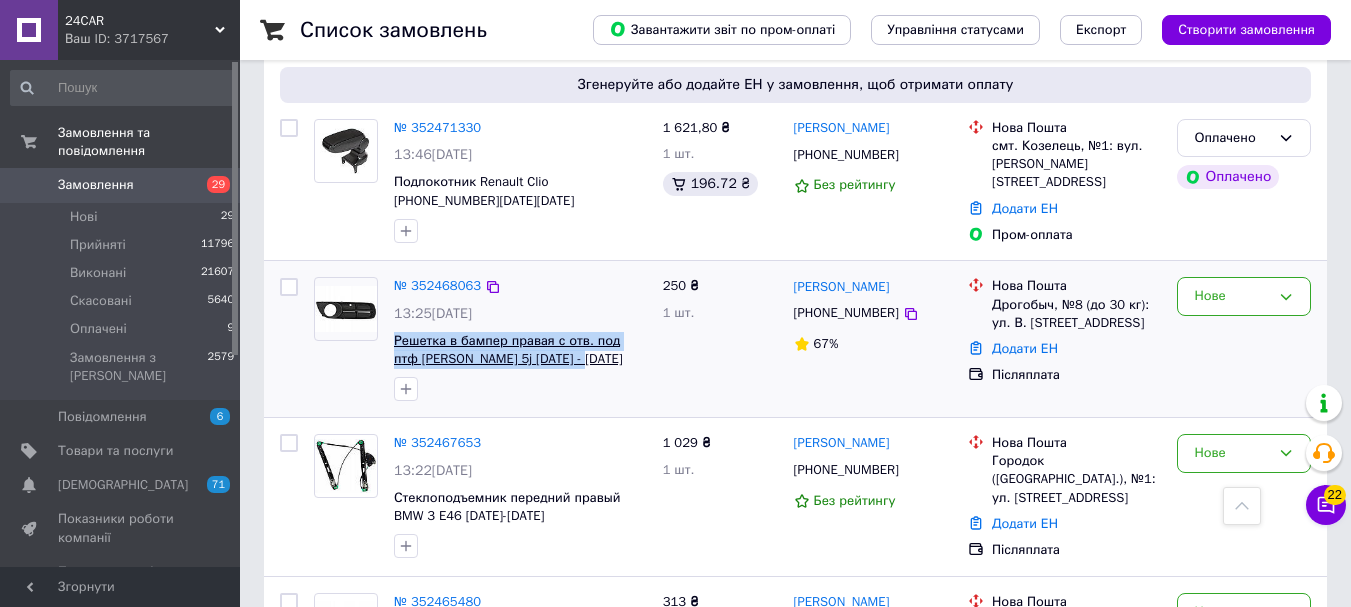 copy on "Решетка в бампер правая  с отв. под птф Skoda Fabia 5j 2007 - 2010" 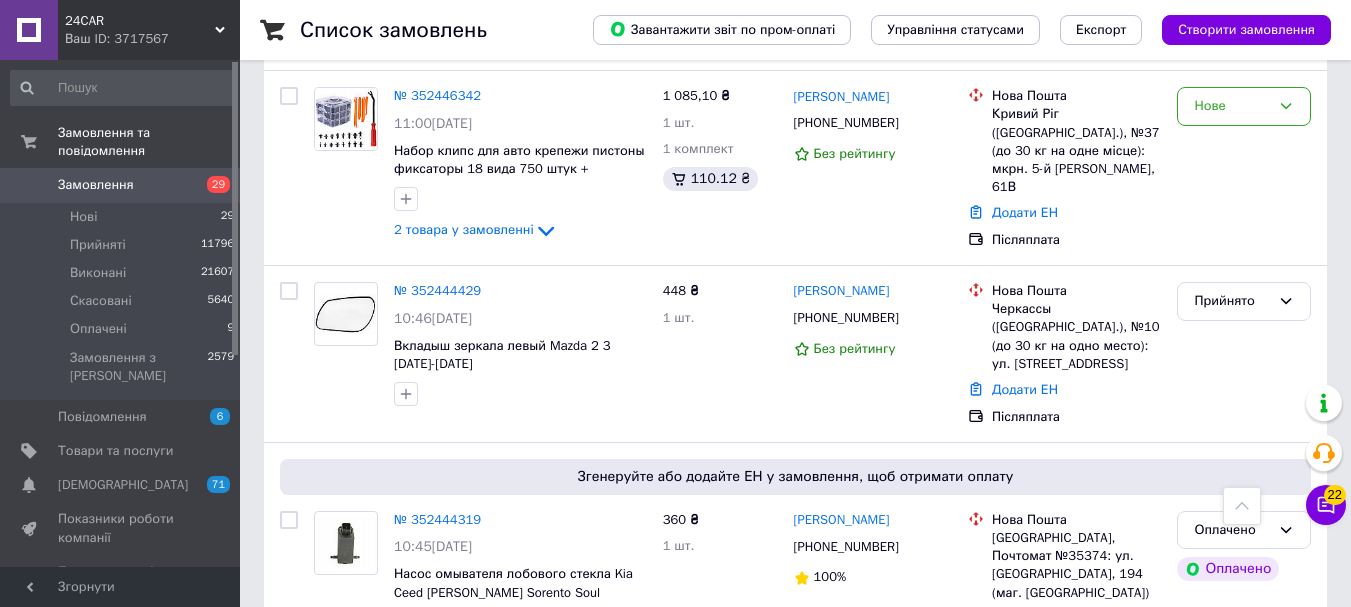 scroll, scrollTop: 2700, scrollLeft: 0, axis: vertical 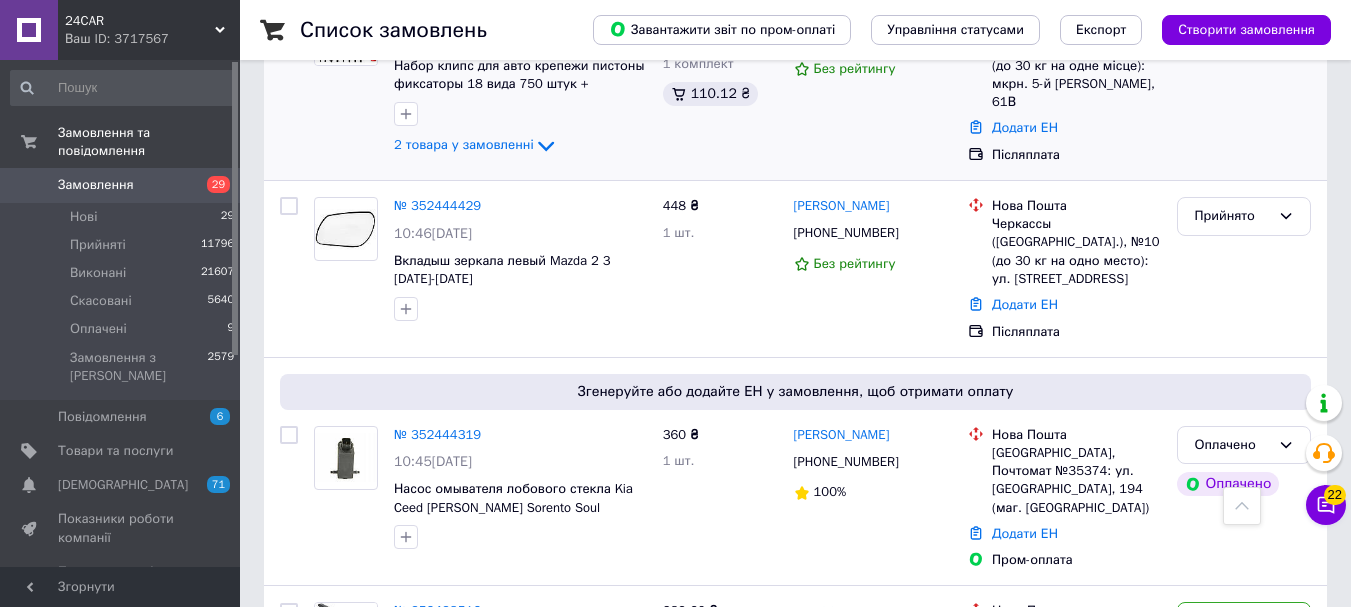 click on "2 товара у замовленні" at bounding box center [464, 145] 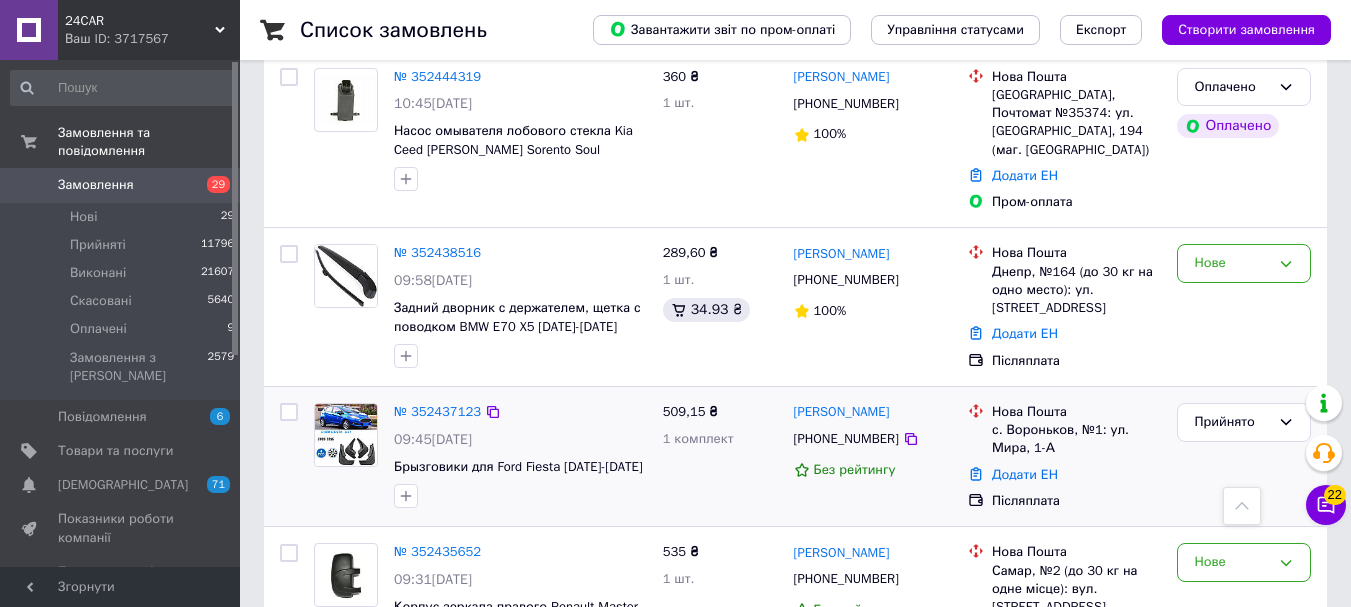 scroll, scrollTop: 3319, scrollLeft: 0, axis: vertical 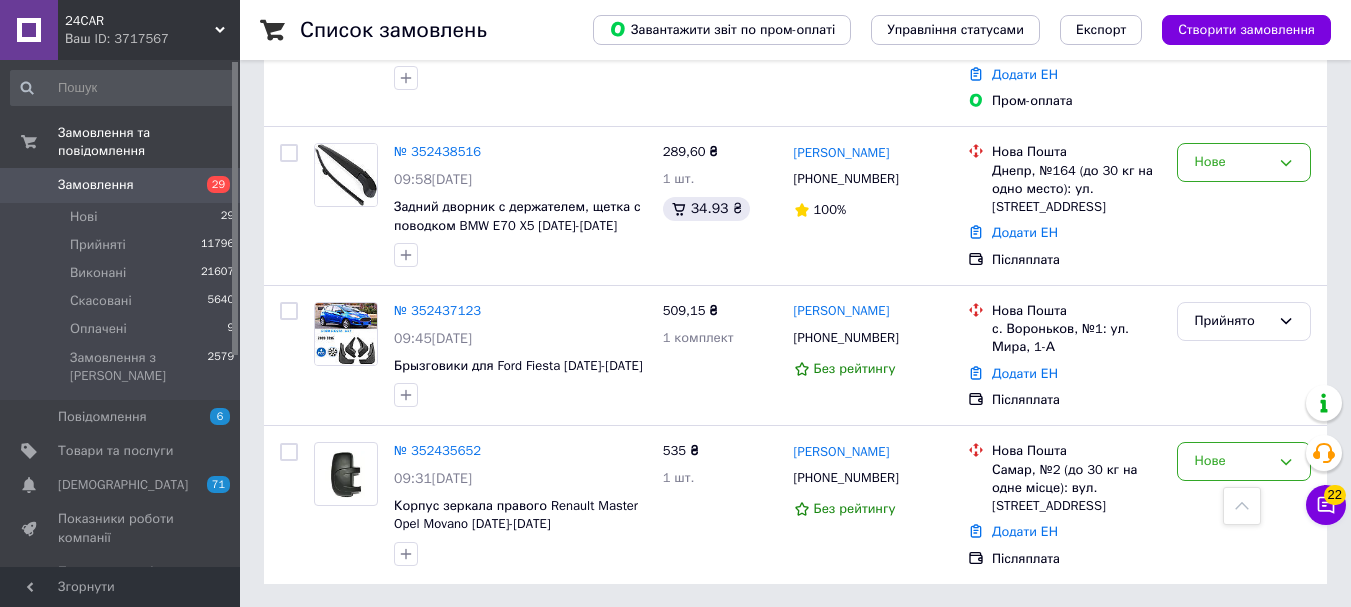 click on "3" at bounding box center [494, 629] 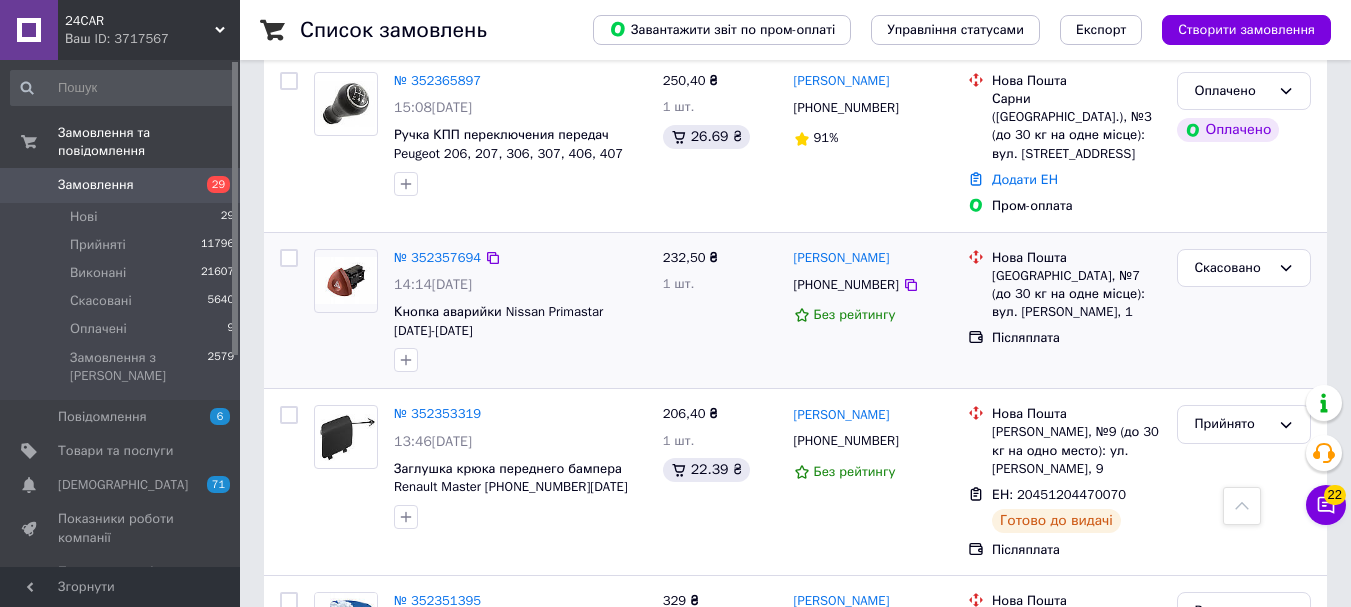 scroll, scrollTop: 2475, scrollLeft: 0, axis: vertical 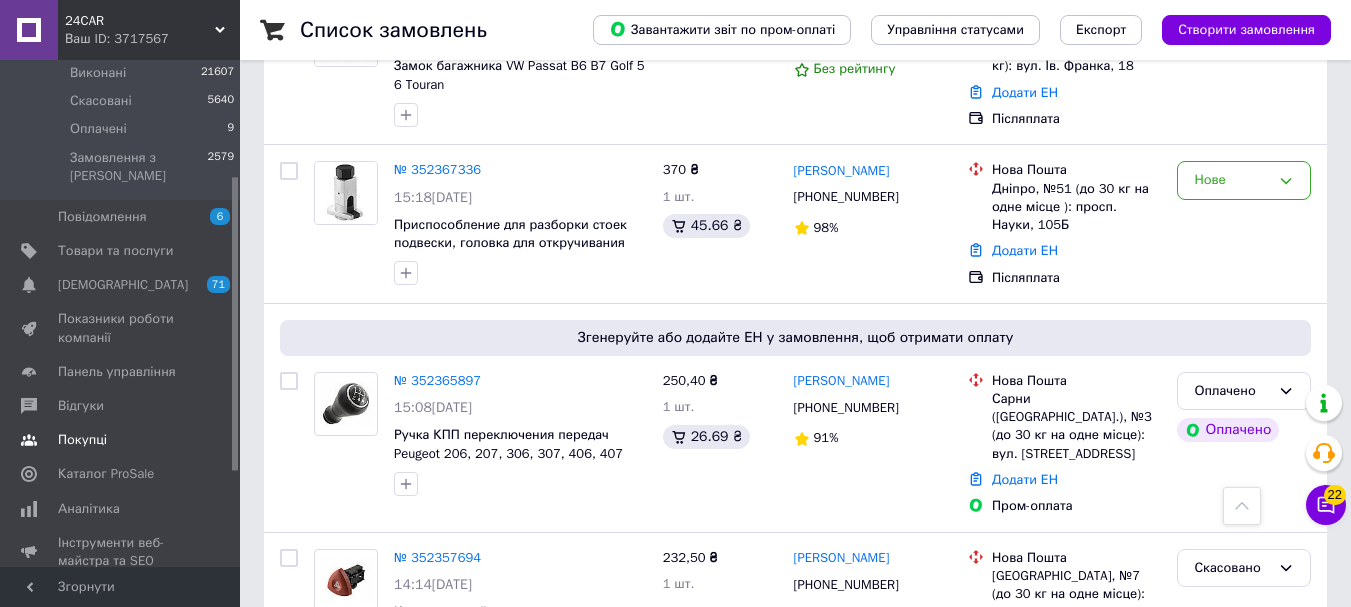 click on "Покупці" at bounding box center (82, 440) 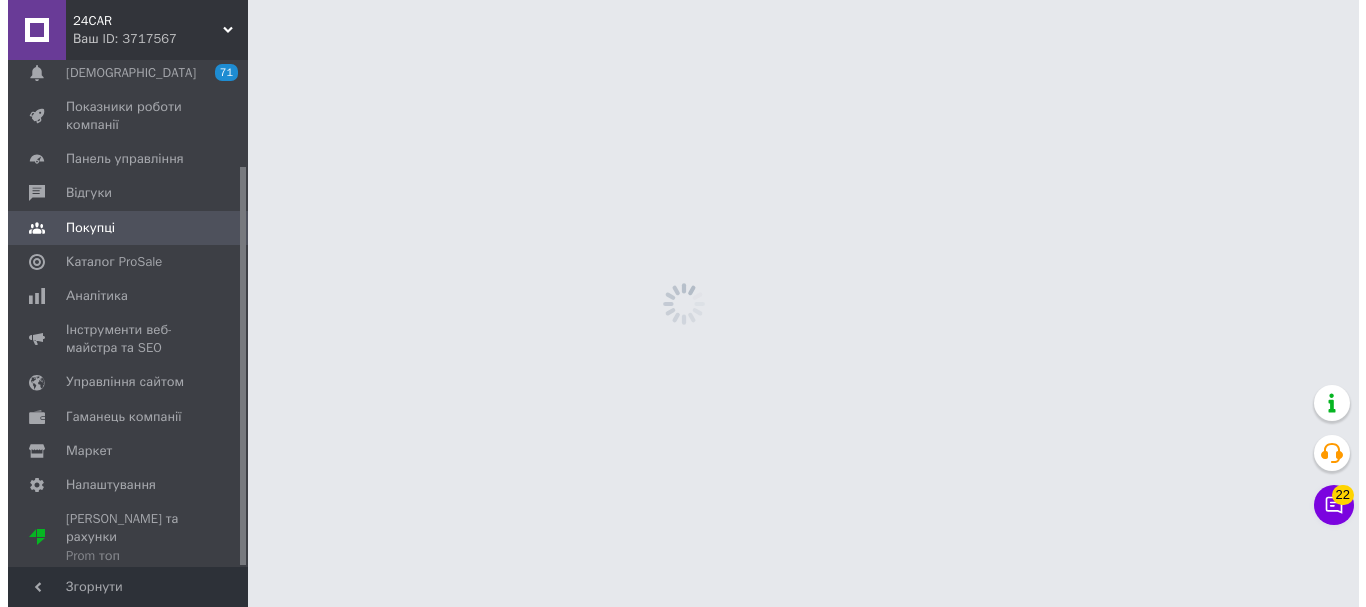 scroll, scrollTop: 0, scrollLeft: 0, axis: both 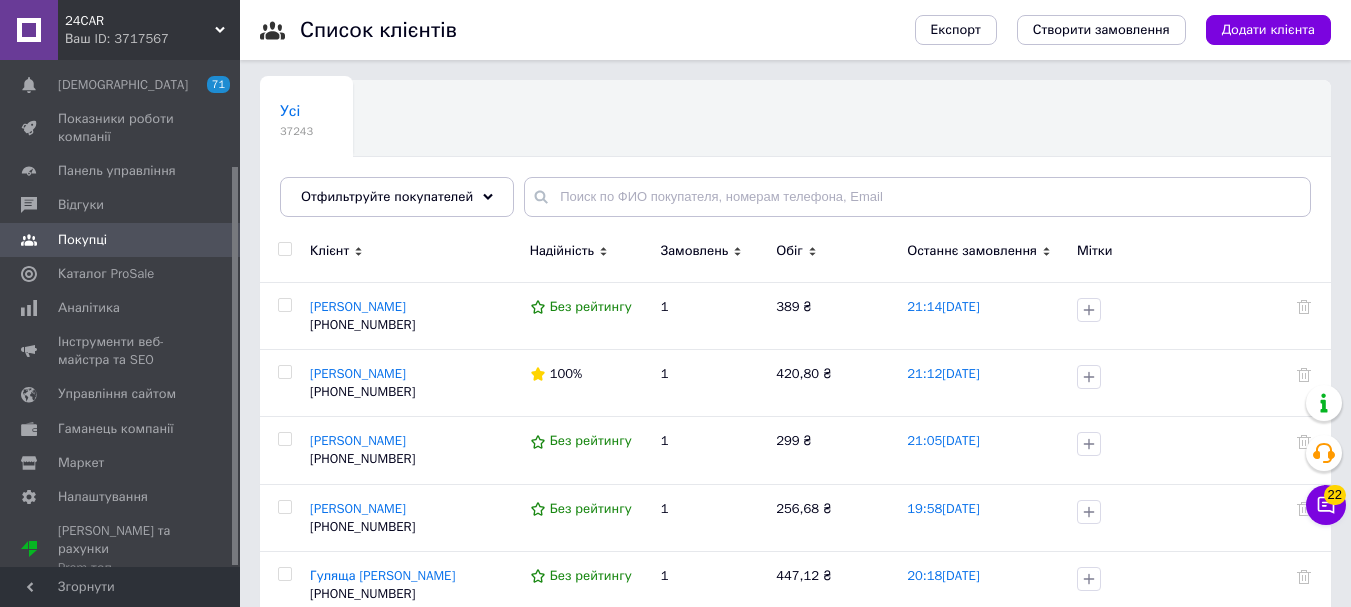 drag, startPoint x: 716, startPoint y: 163, endPoint x: 714, endPoint y: 175, distance: 12.165525 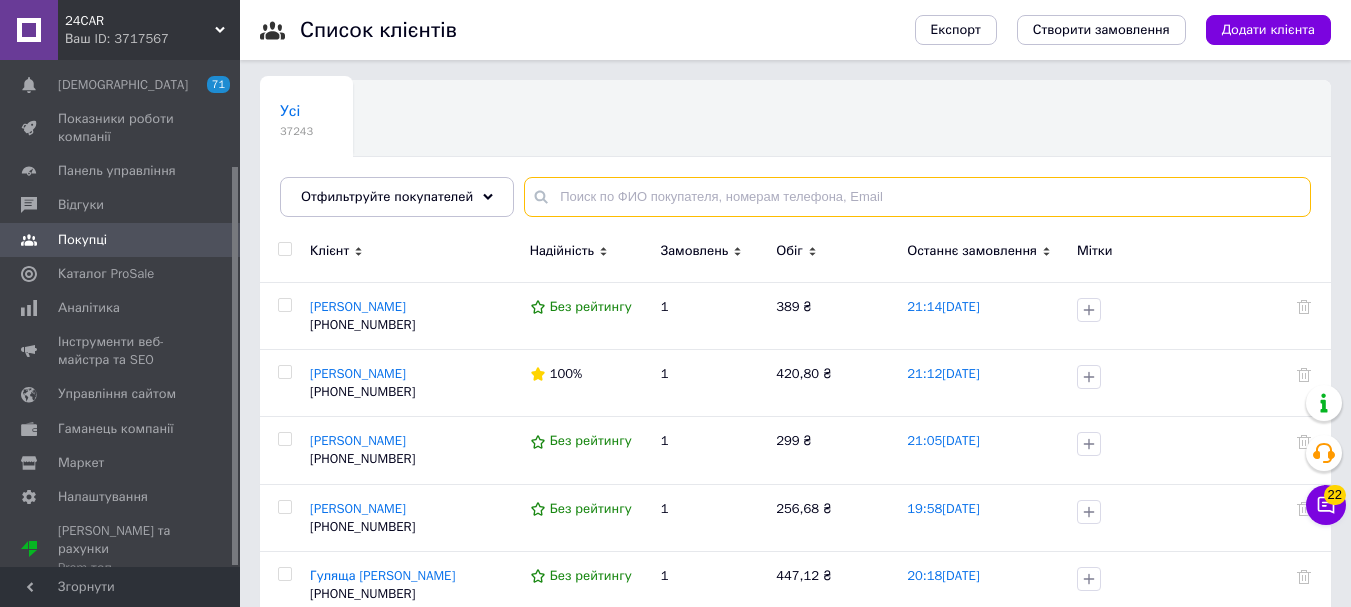 drag, startPoint x: 714, startPoint y: 175, endPoint x: 660, endPoint y: 190, distance: 56.044624 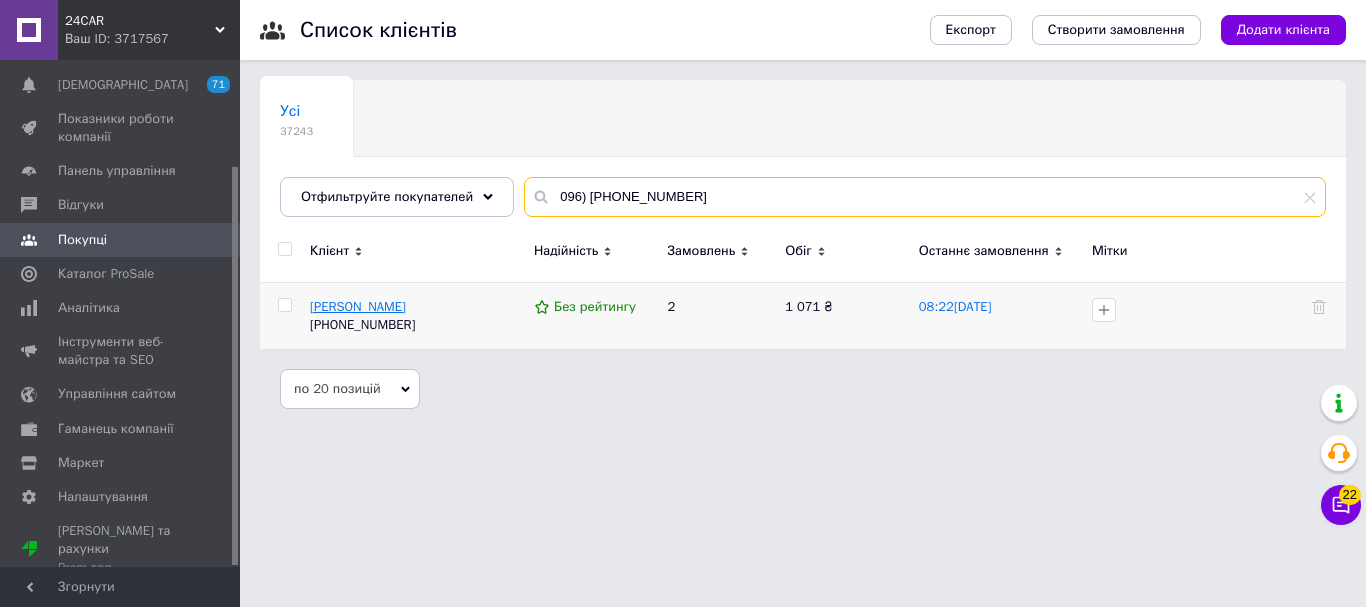 type on "096) 469-98-13" 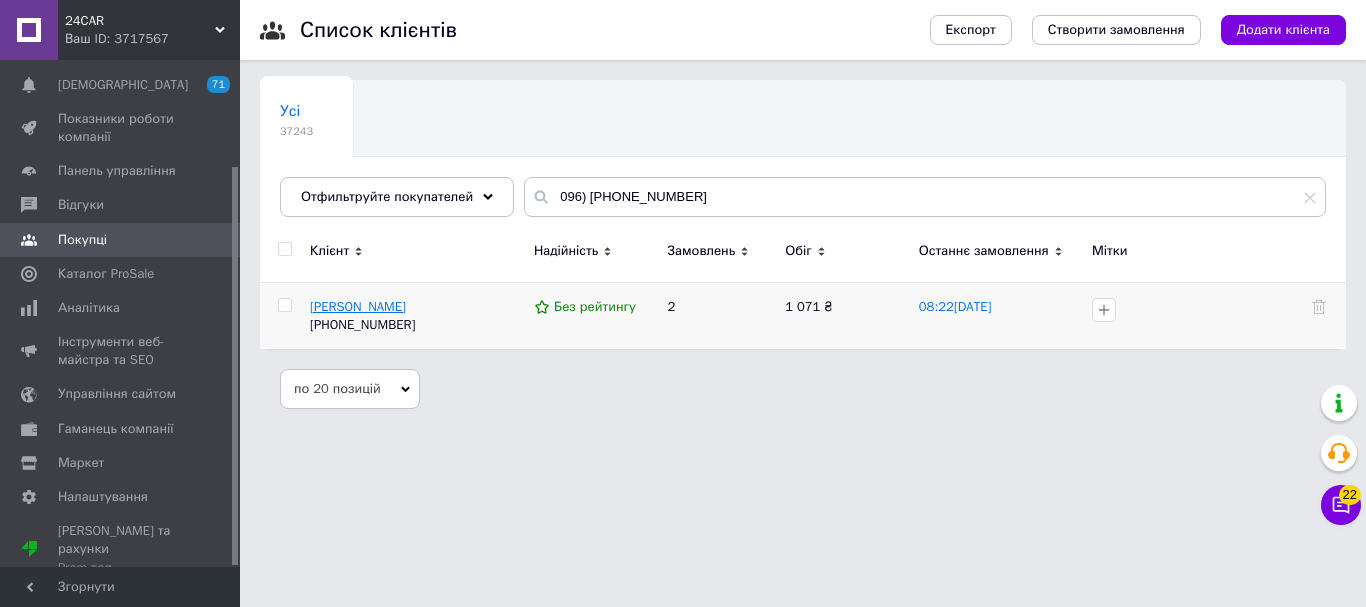 click on "Гончарук Виктор" at bounding box center (358, 306) 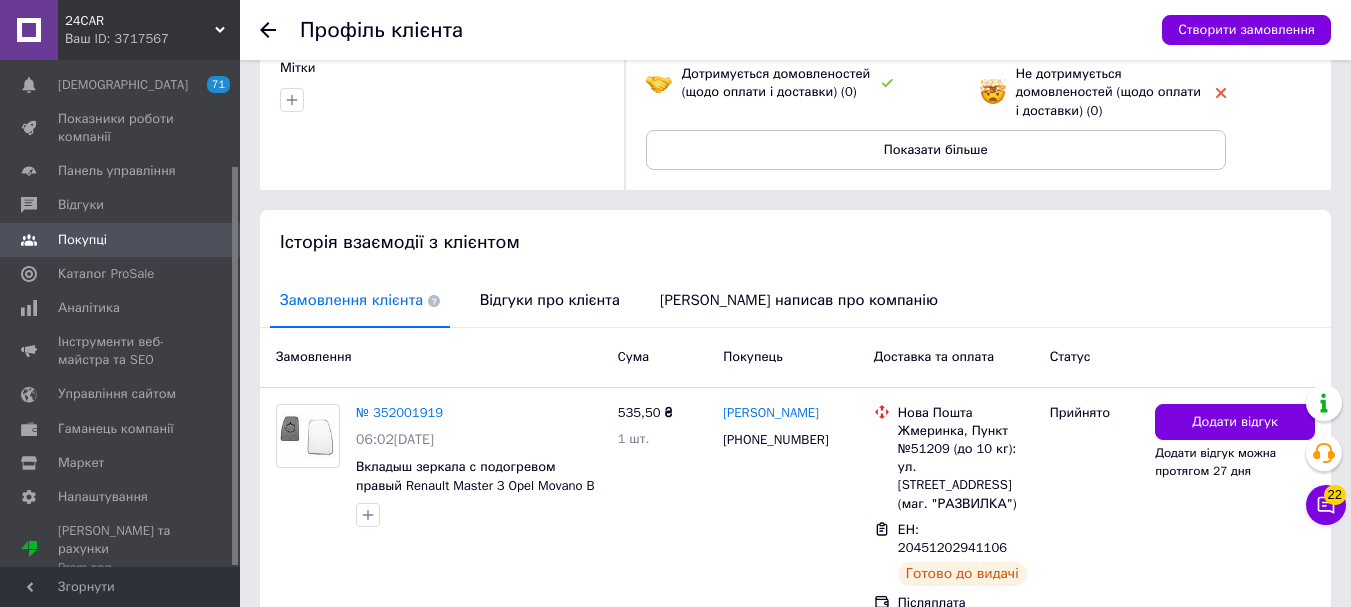 scroll, scrollTop: 486, scrollLeft: 0, axis: vertical 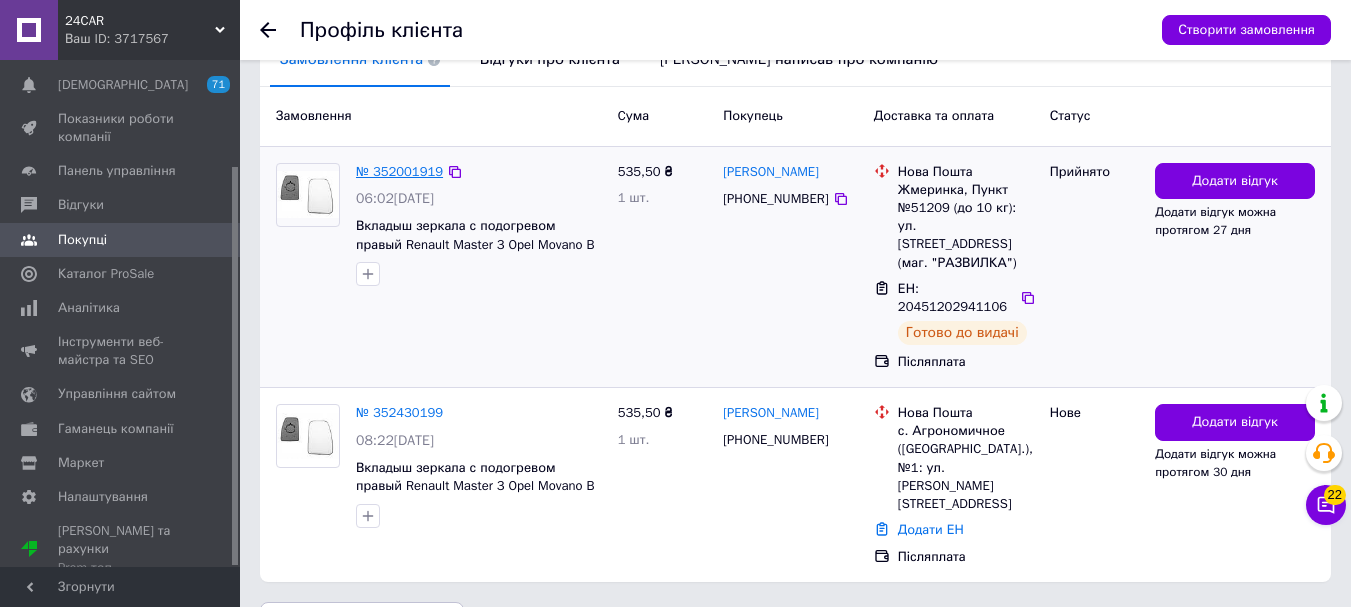 click on "№ 352001919" at bounding box center (399, 171) 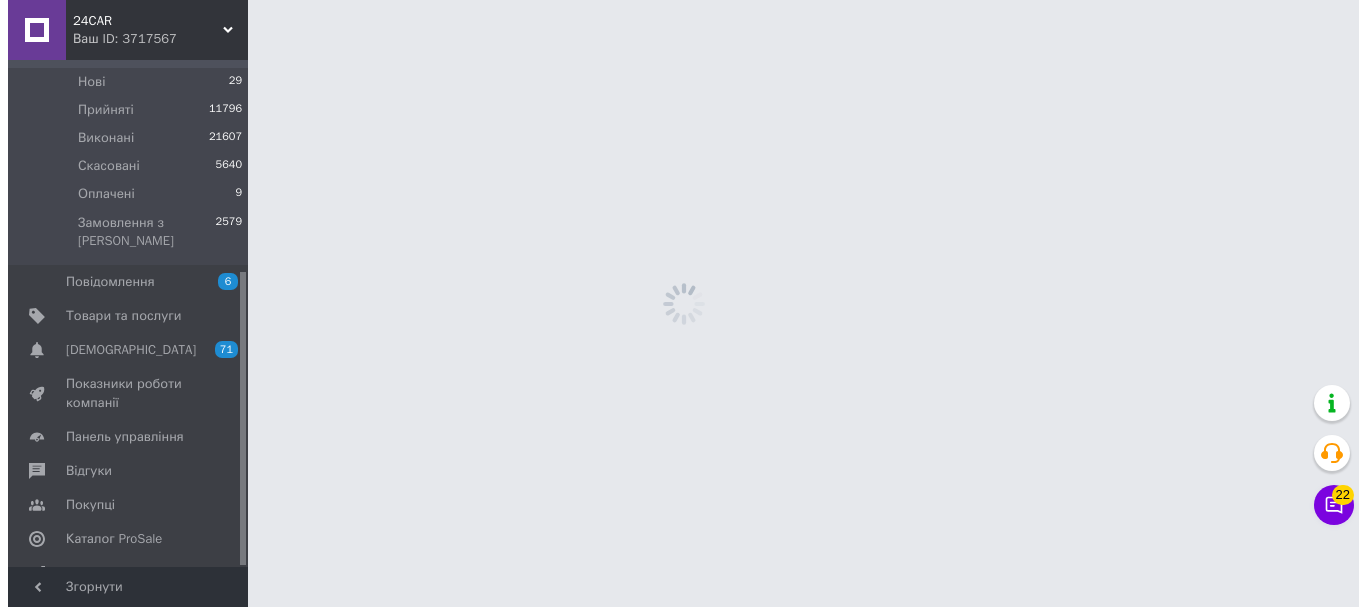 scroll, scrollTop: 0, scrollLeft: 0, axis: both 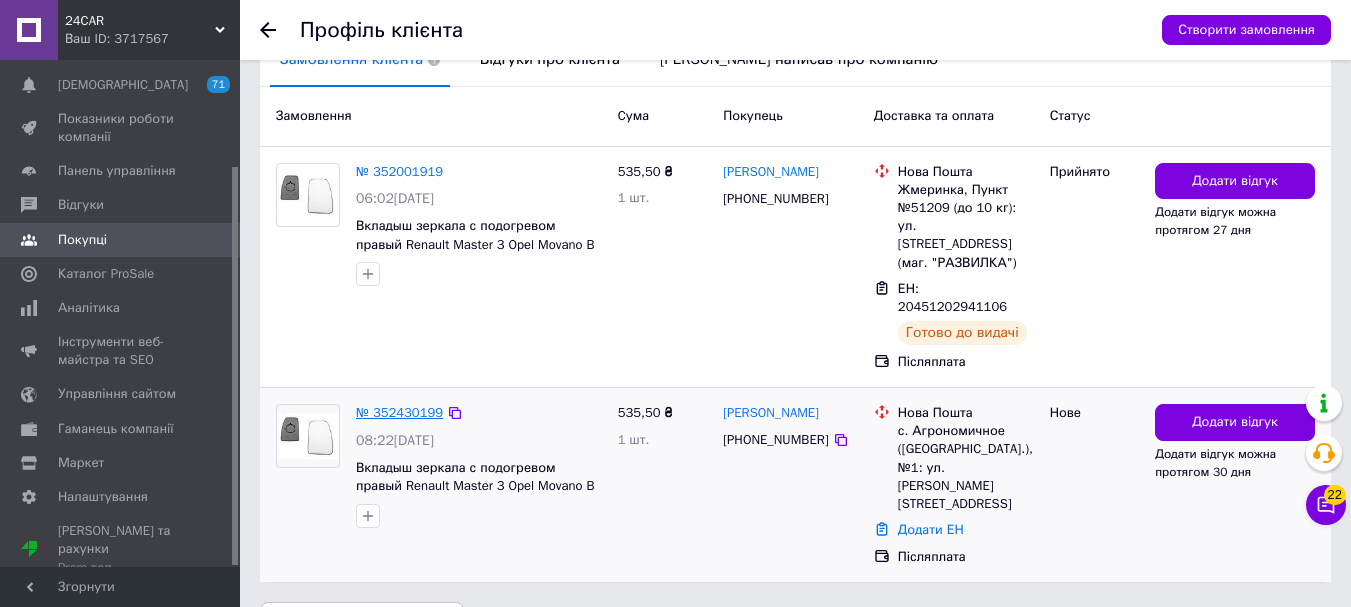 click on "№ 352430199" at bounding box center (399, 412) 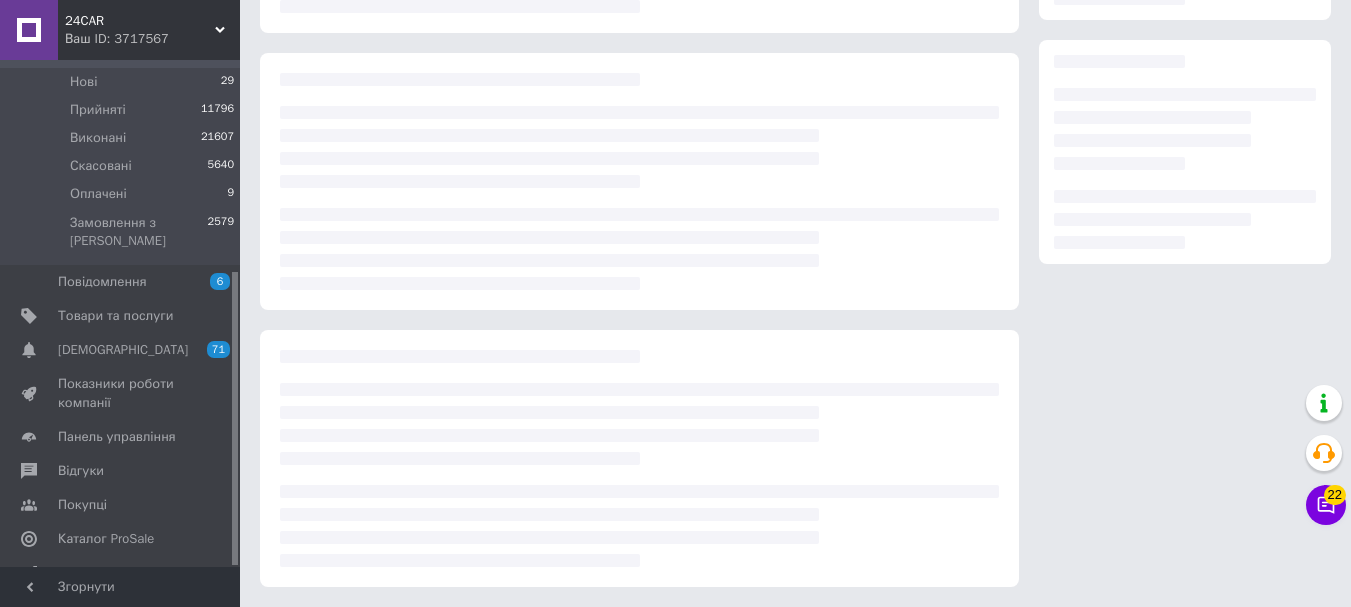 scroll, scrollTop: 0, scrollLeft: 0, axis: both 